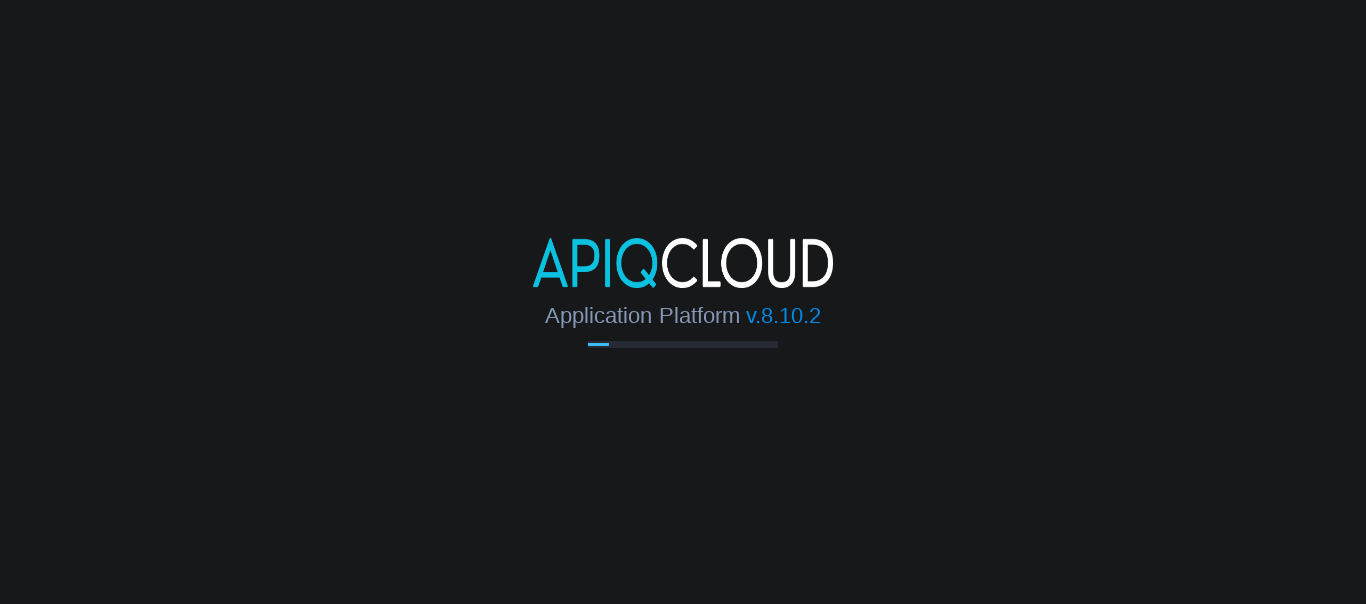 scroll, scrollTop: 0, scrollLeft: 0, axis: both 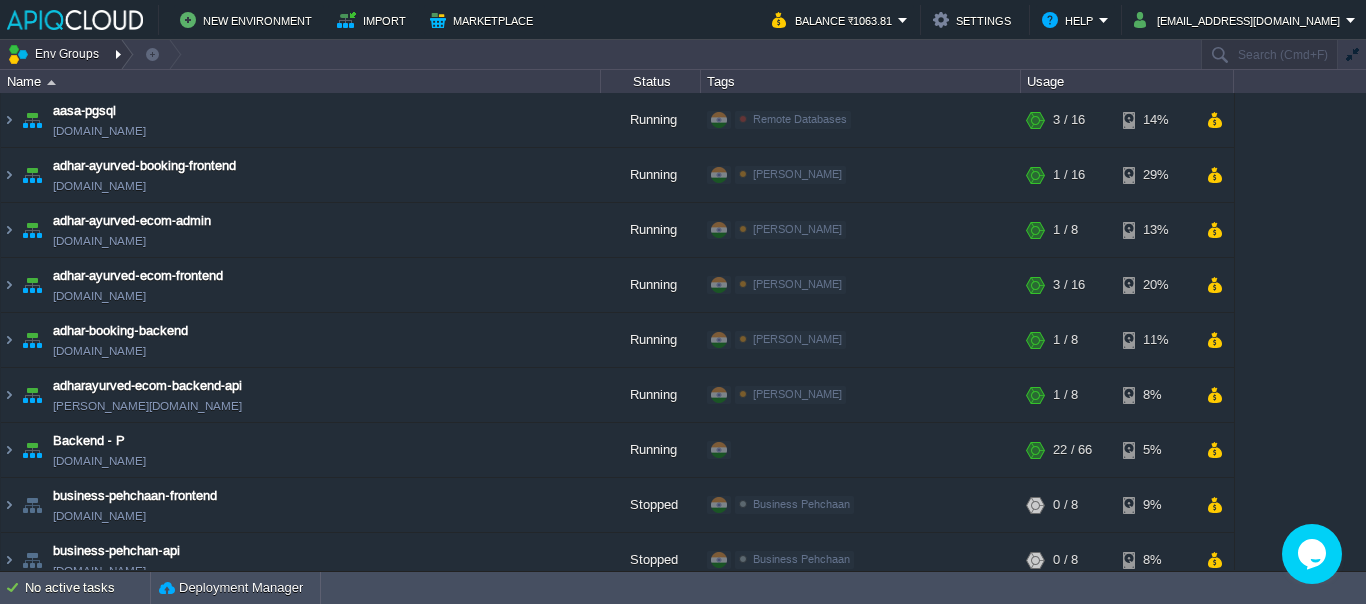 click at bounding box center (120, 54) 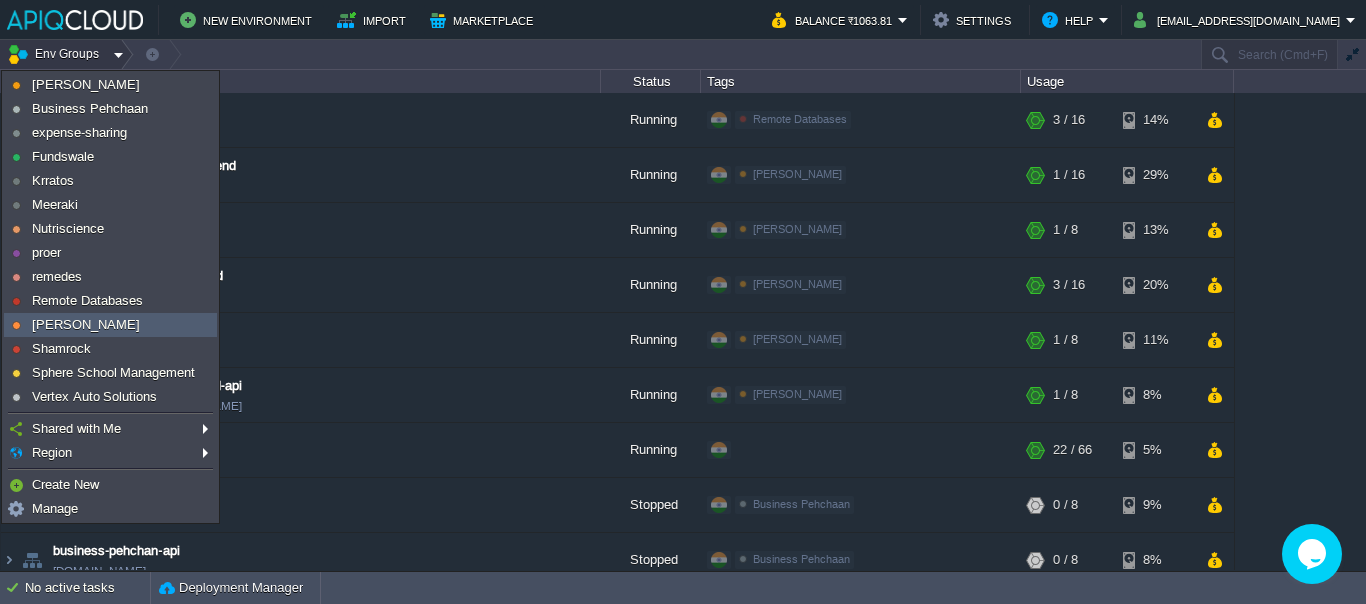 click on "[PERSON_NAME]" at bounding box center [86, 324] 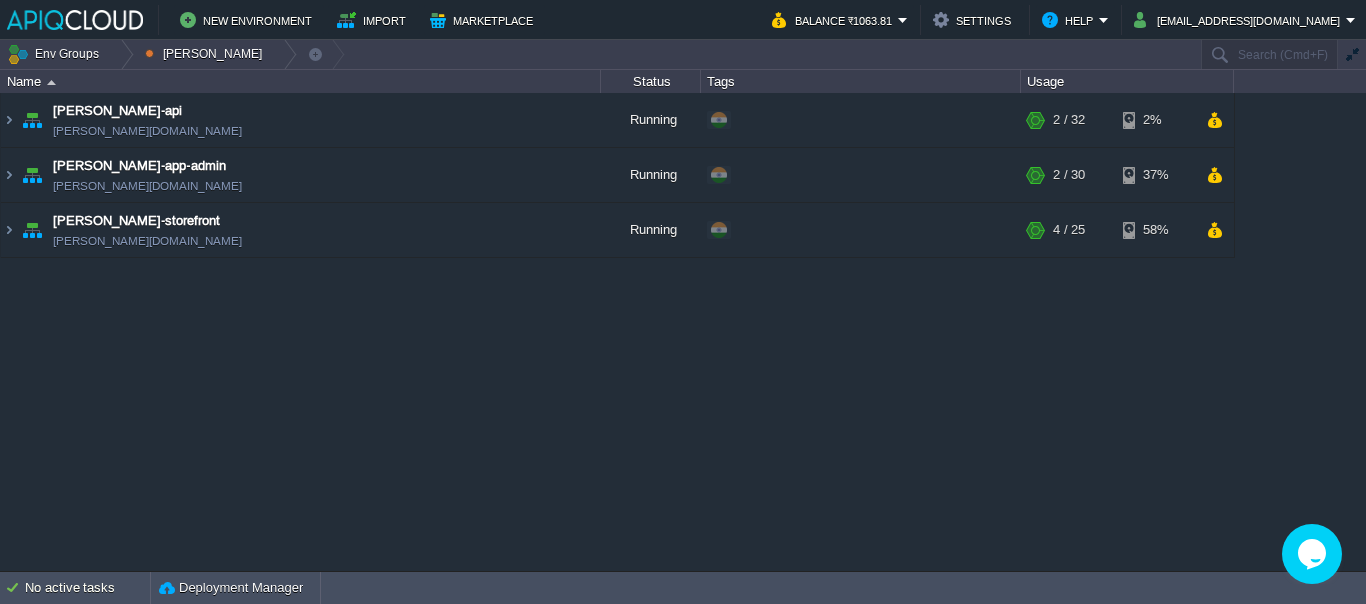 click on "aasa-pgsql [DOMAIN_NAME] Running                                                                                                                                 Remote Databases                           Edit                                                                                                                                                            RAM                 17%                                         CPU                 2%                             3 / 16                    14%       adhar-ayurved-booking-frontend [DOMAIN_NAME] Running                                                                                                                                 Adhar Ayurved                           Edit                                                                                                                                                            RAM                 5%                                         CPU" at bounding box center (683, 331) 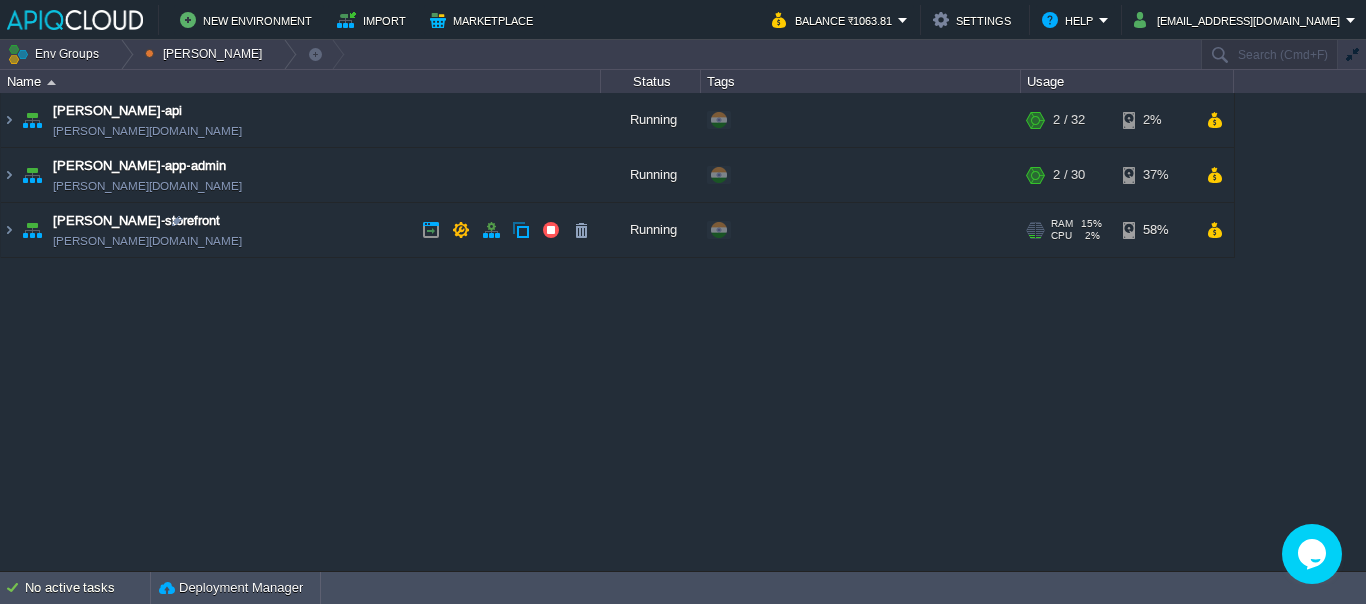 click on "[PERSON_NAME]-storefront [PERSON_NAME][DOMAIN_NAME]" at bounding box center [301, 230] 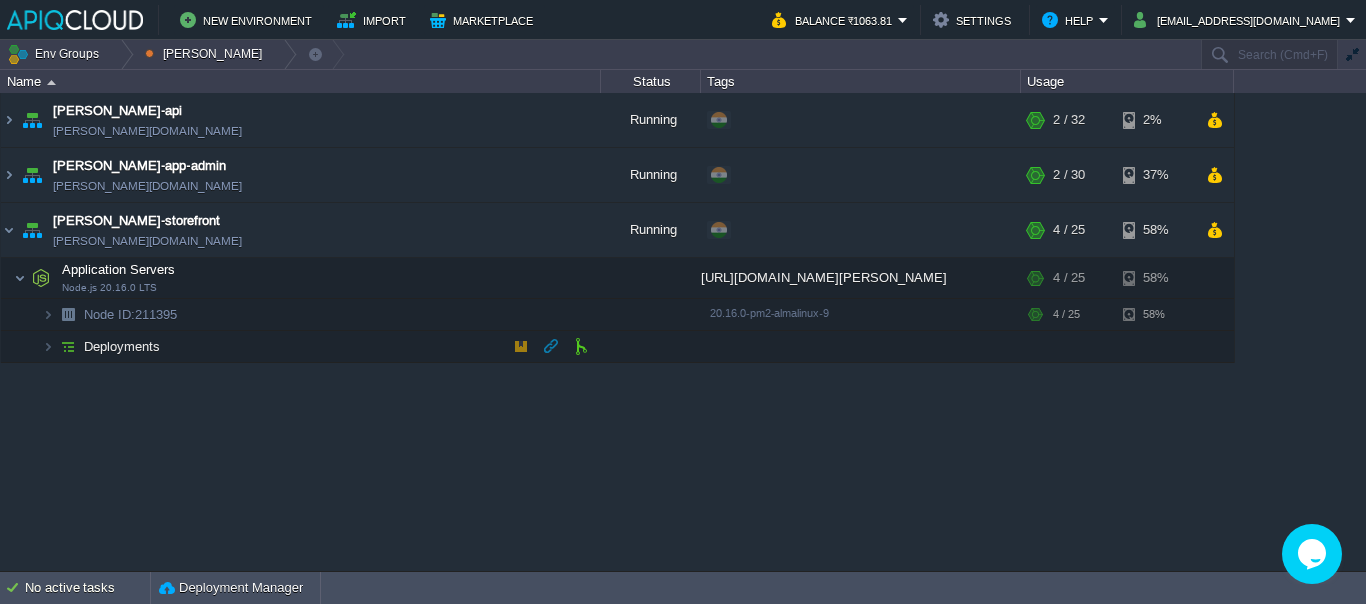 click on "Deployments" at bounding box center (301, 347) 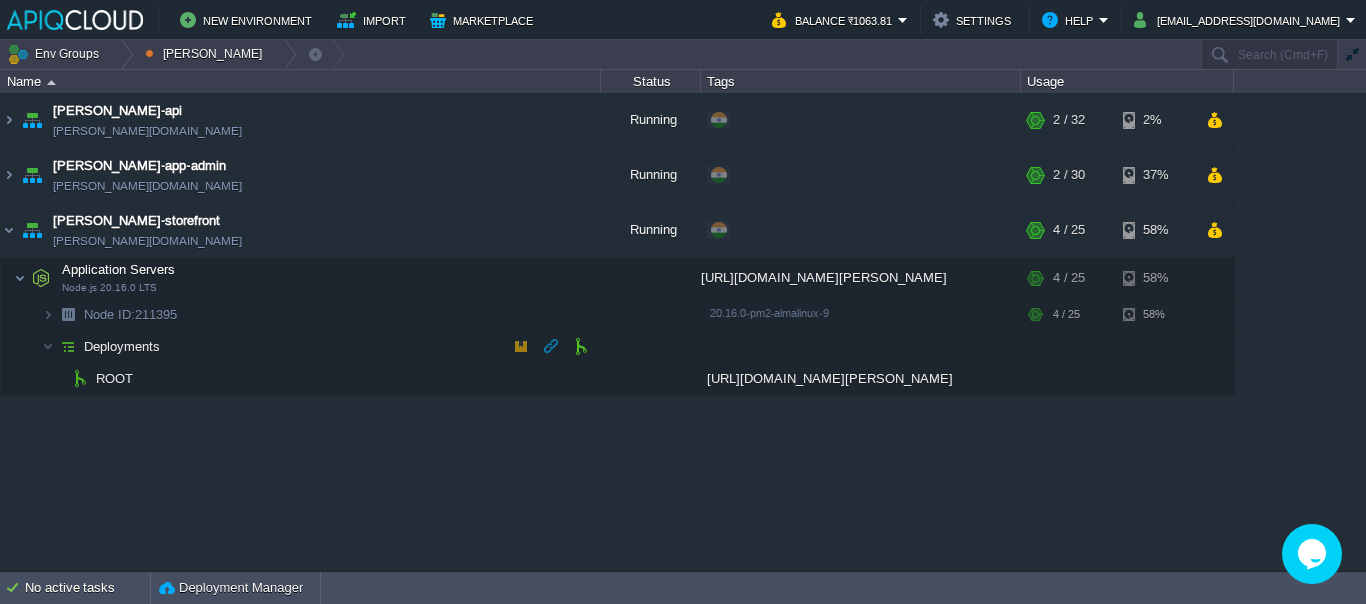 click on "Deployments" at bounding box center (301, 347) 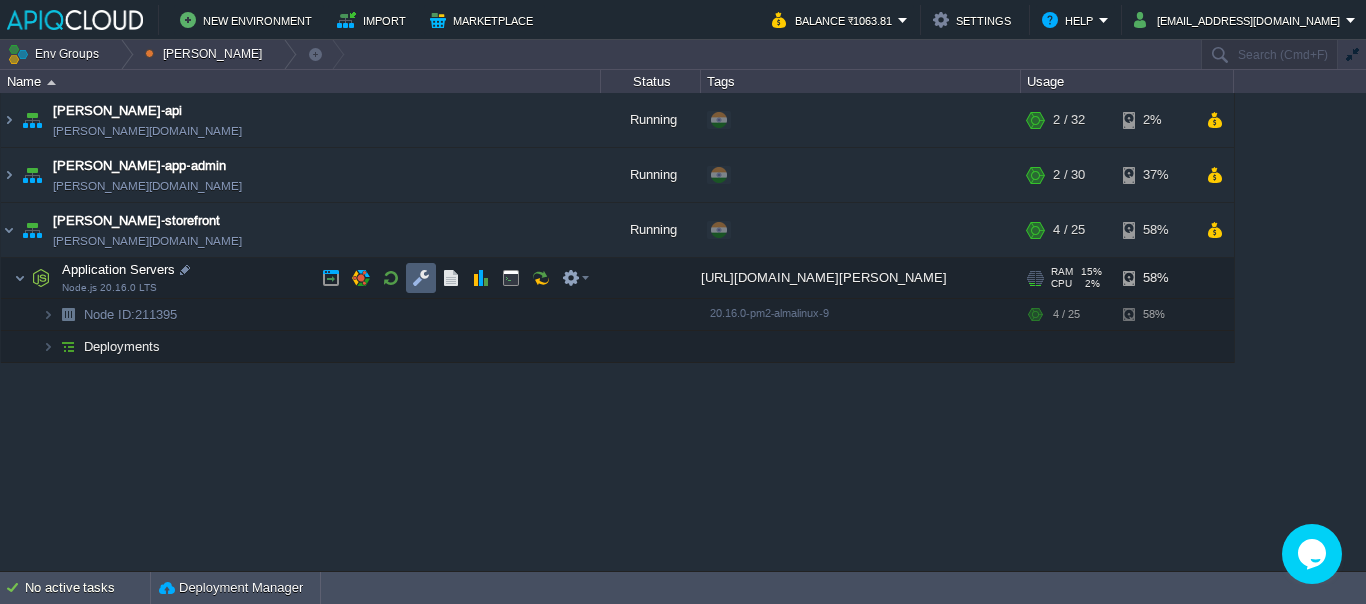 click at bounding box center (421, 278) 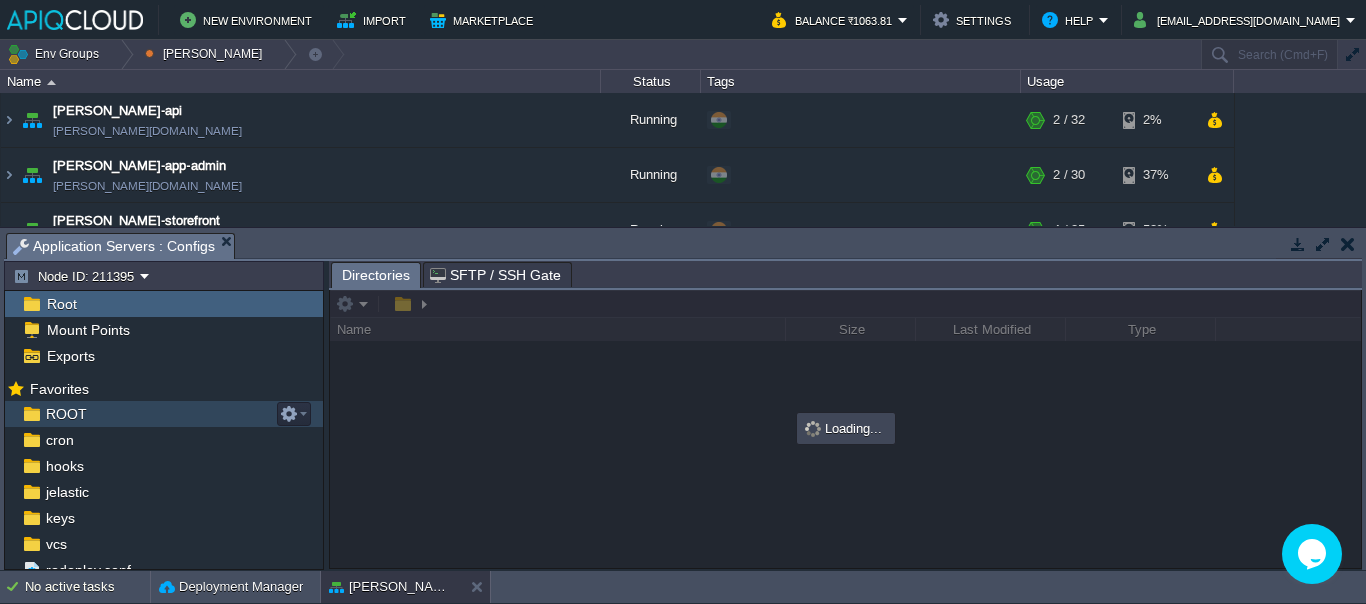 click on "ROOT" at bounding box center (66, 414) 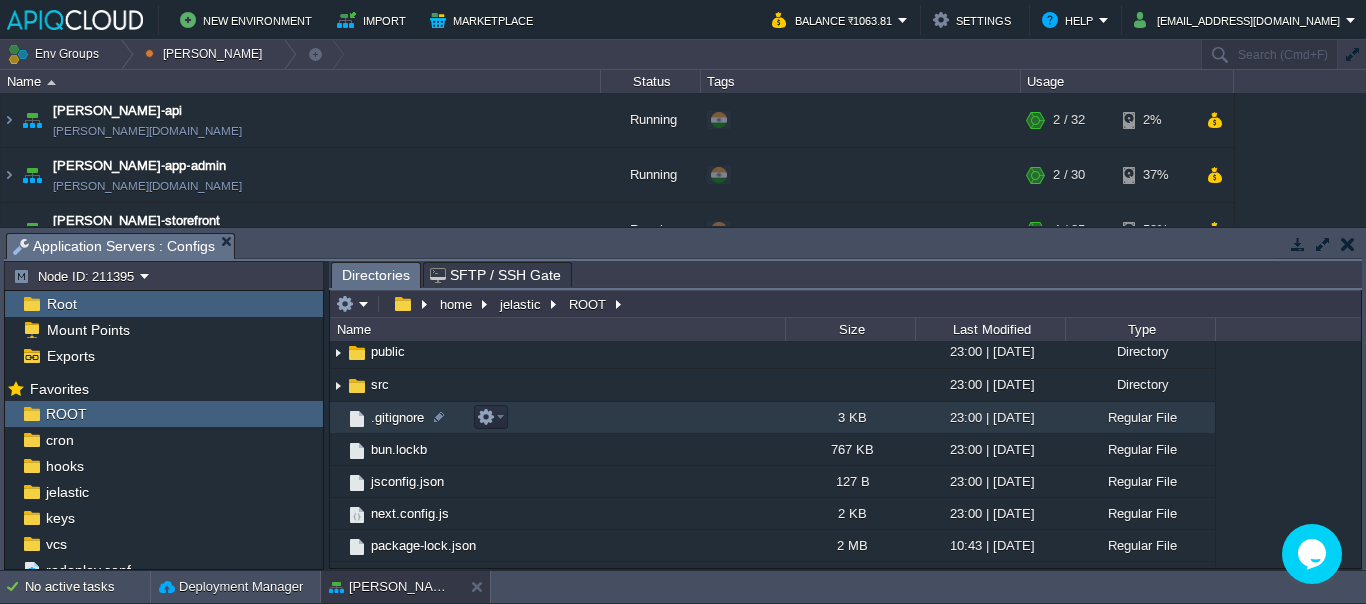 scroll, scrollTop: 170, scrollLeft: 0, axis: vertical 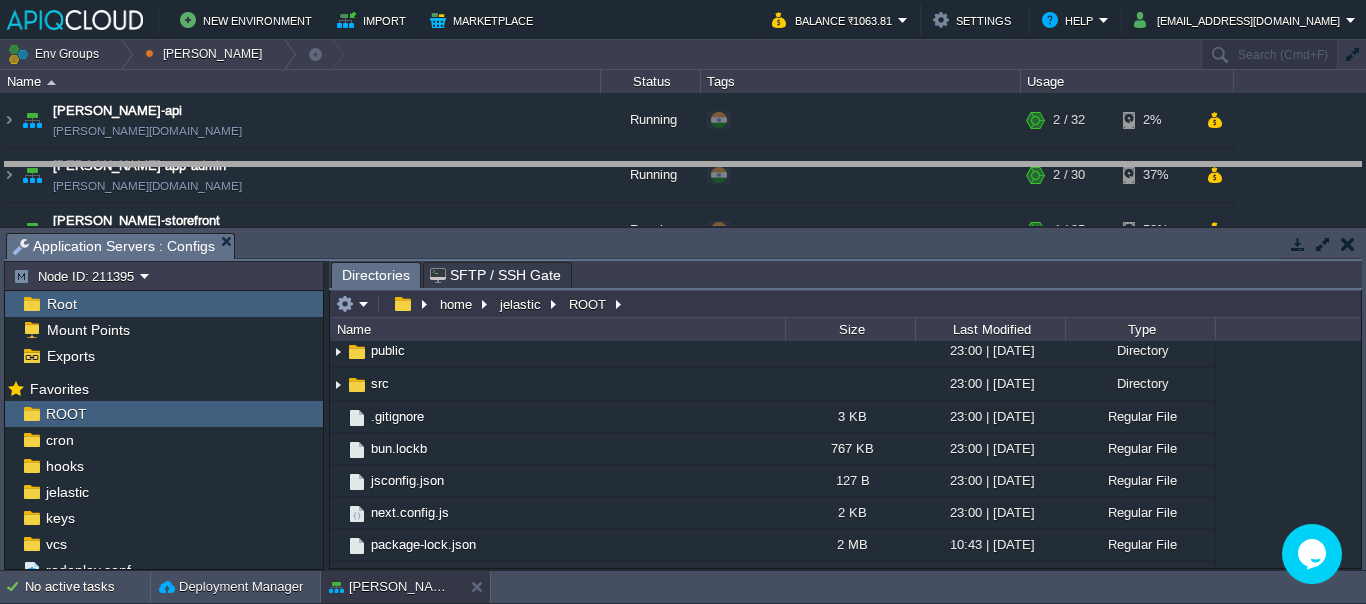 drag, startPoint x: 792, startPoint y: 242, endPoint x: 795, endPoint y: 171, distance: 71.063354 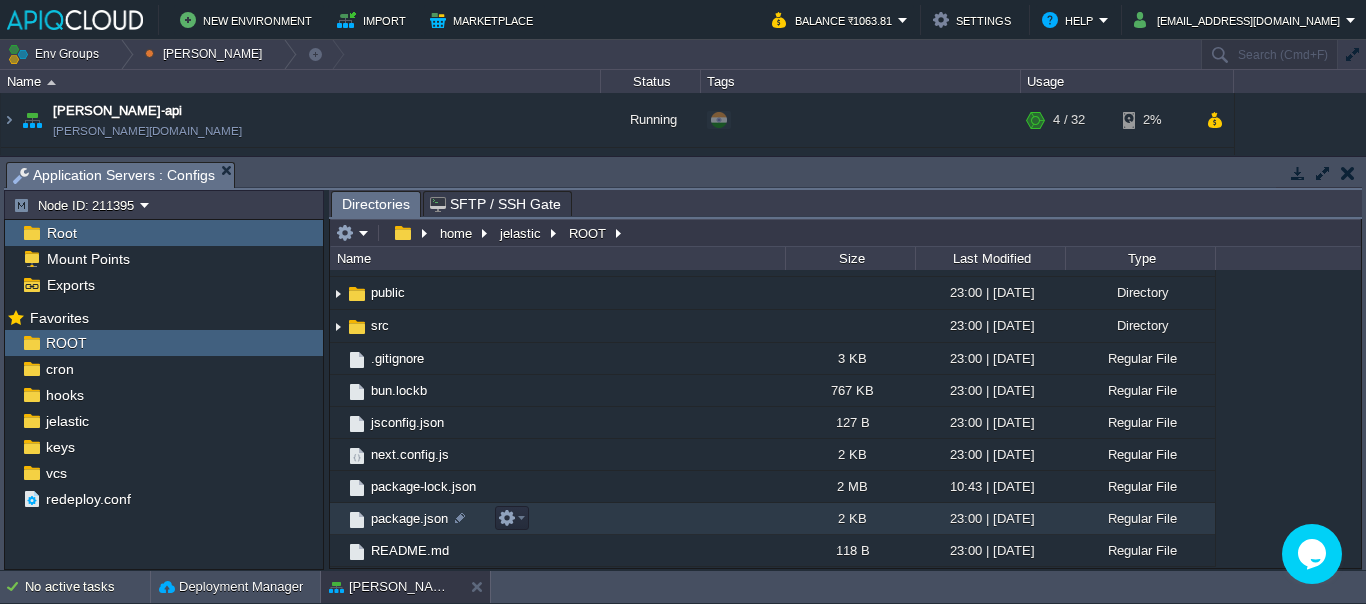 click on "package.json" at bounding box center [409, 518] 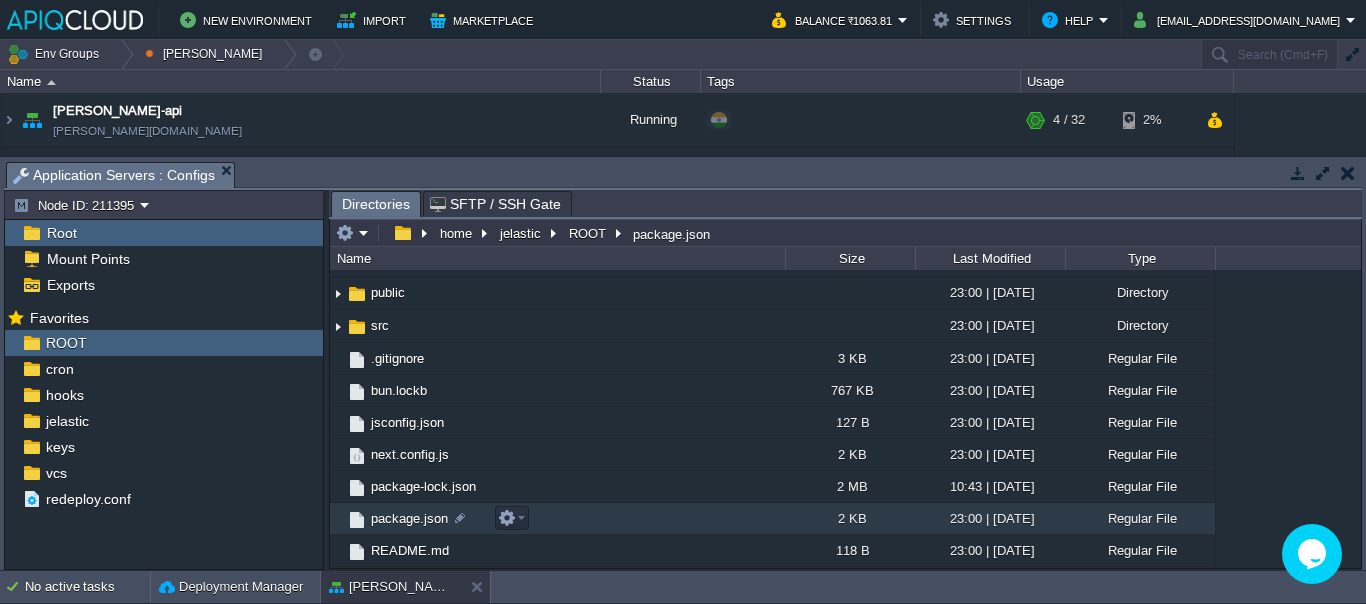 click on "package.json" at bounding box center [409, 518] 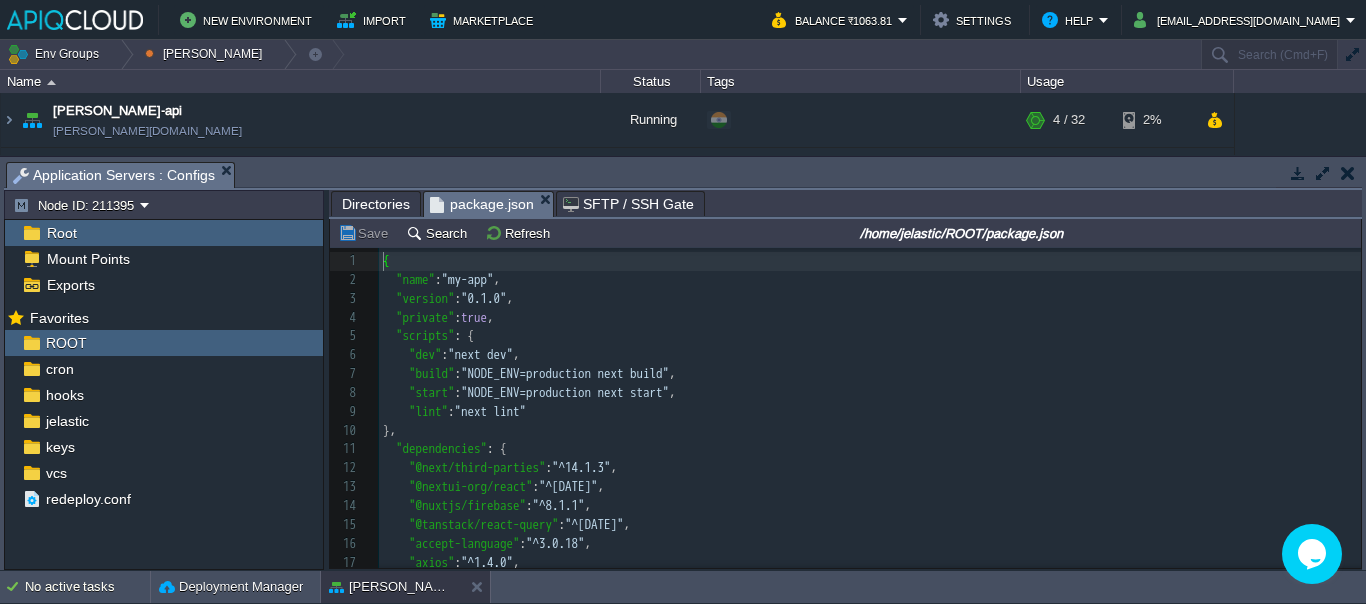 scroll, scrollTop: 7, scrollLeft: 0, axis: vertical 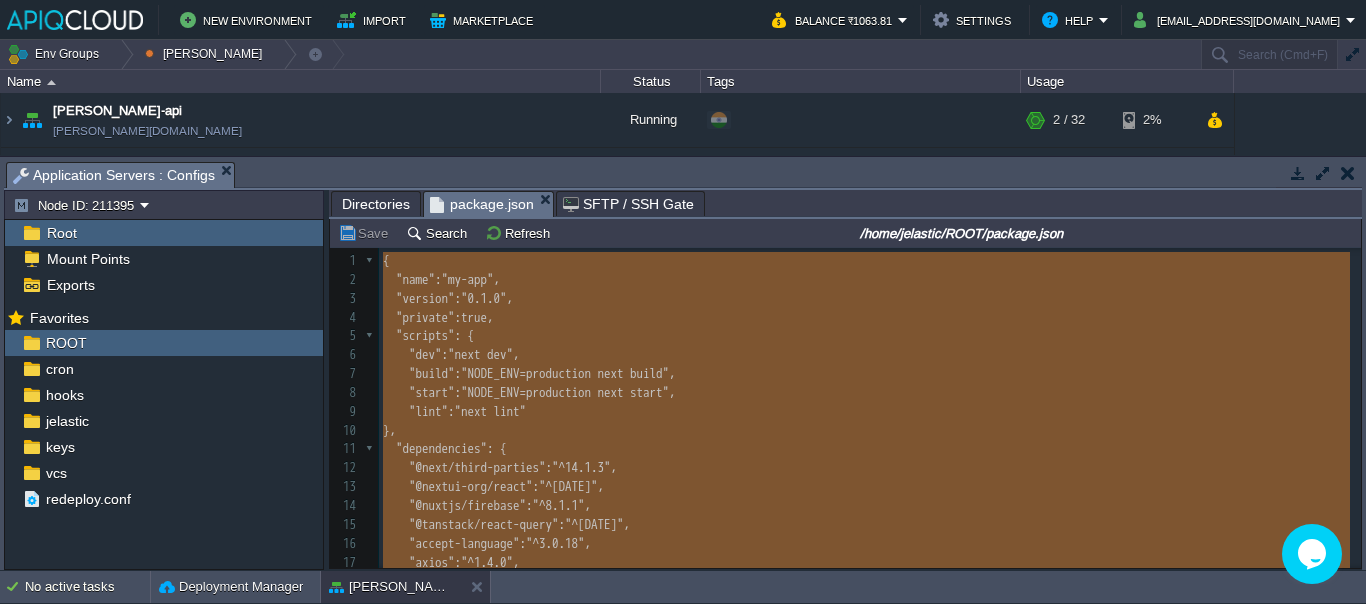 type on "-" 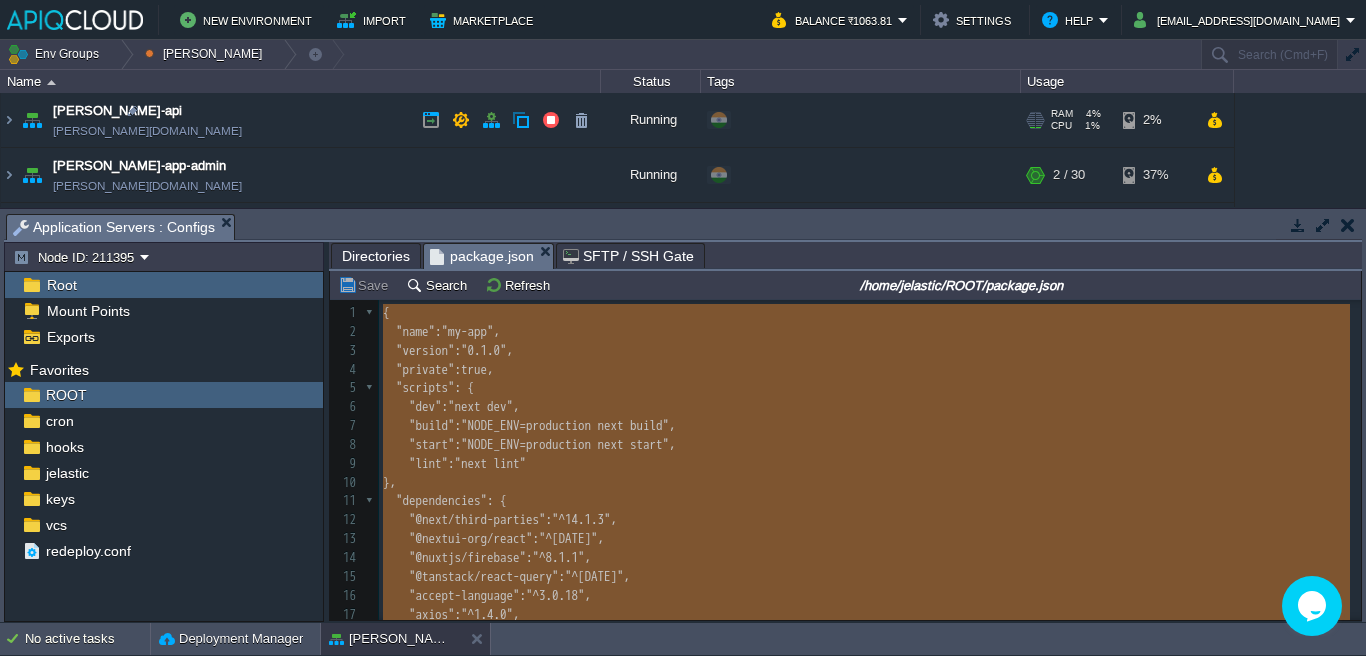 click on "[PERSON_NAME]-api [PERSON_NAME][DOMAIN_NAME]" at bounding box center [301, 120] 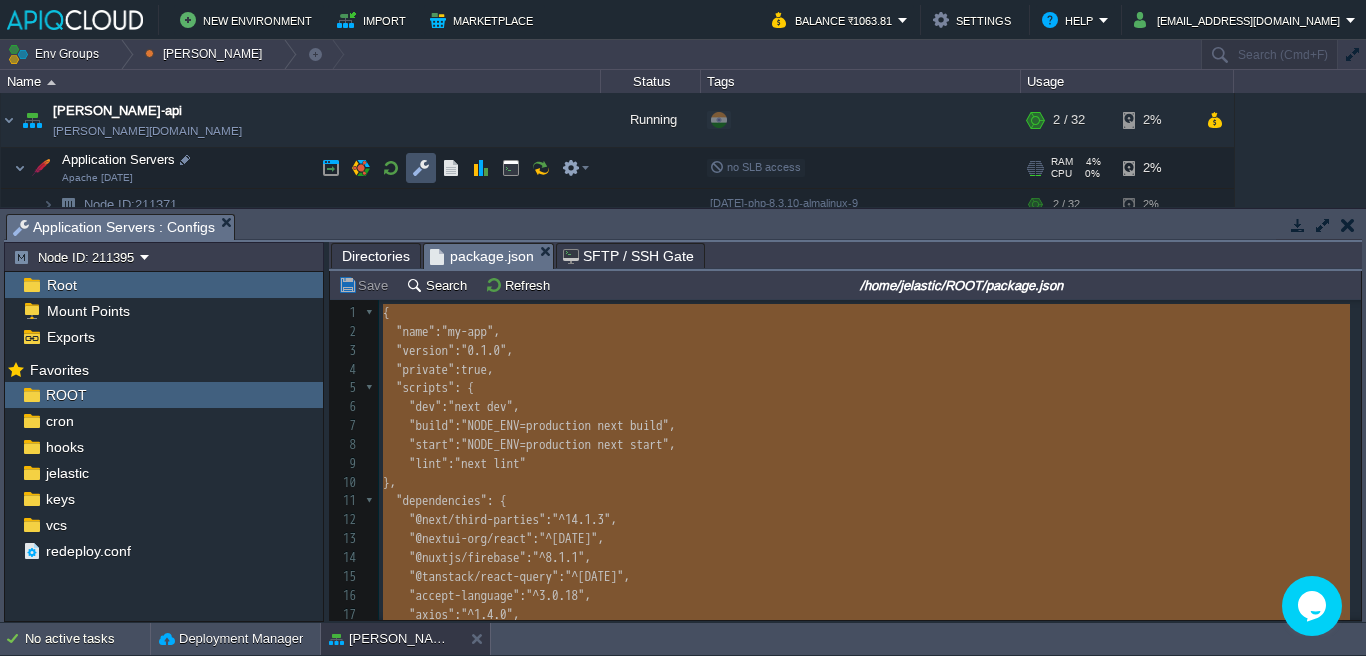 click at bounding box center [421, 168] 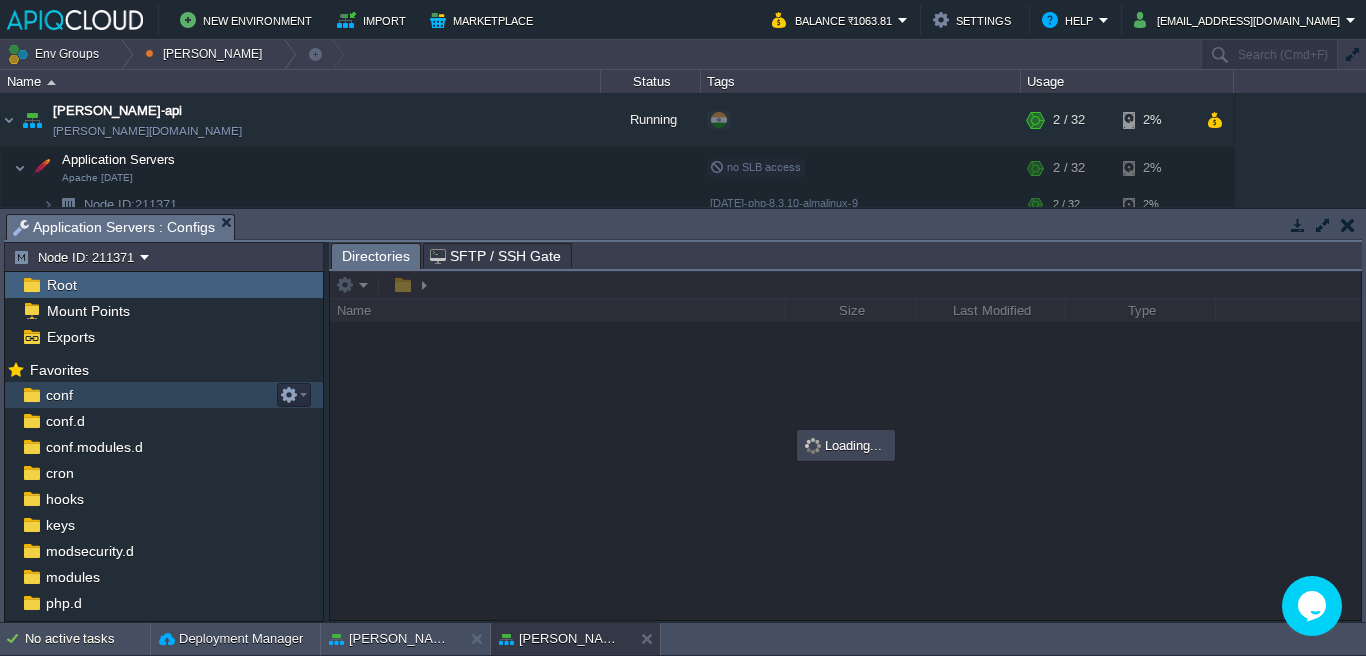 scroll, scrollTop: 95, scrollLeft: 0, axis: vertical 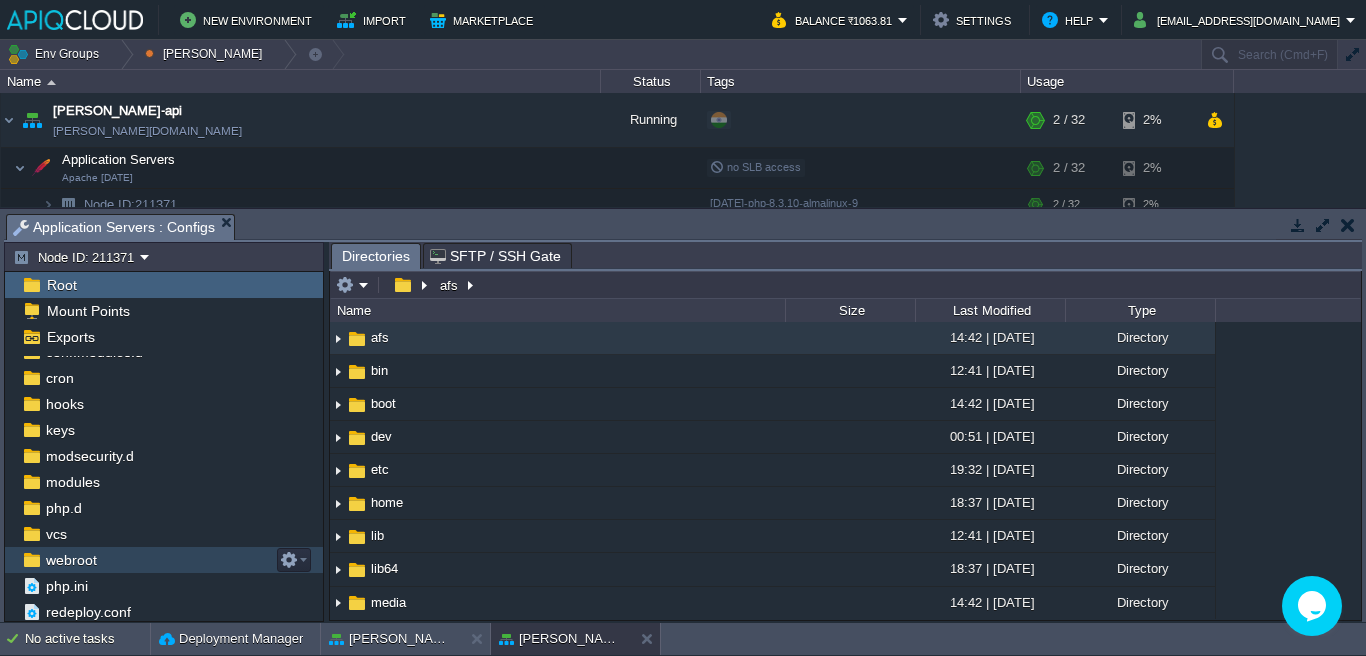 click on "webroot" at bounding box center (71, 560) 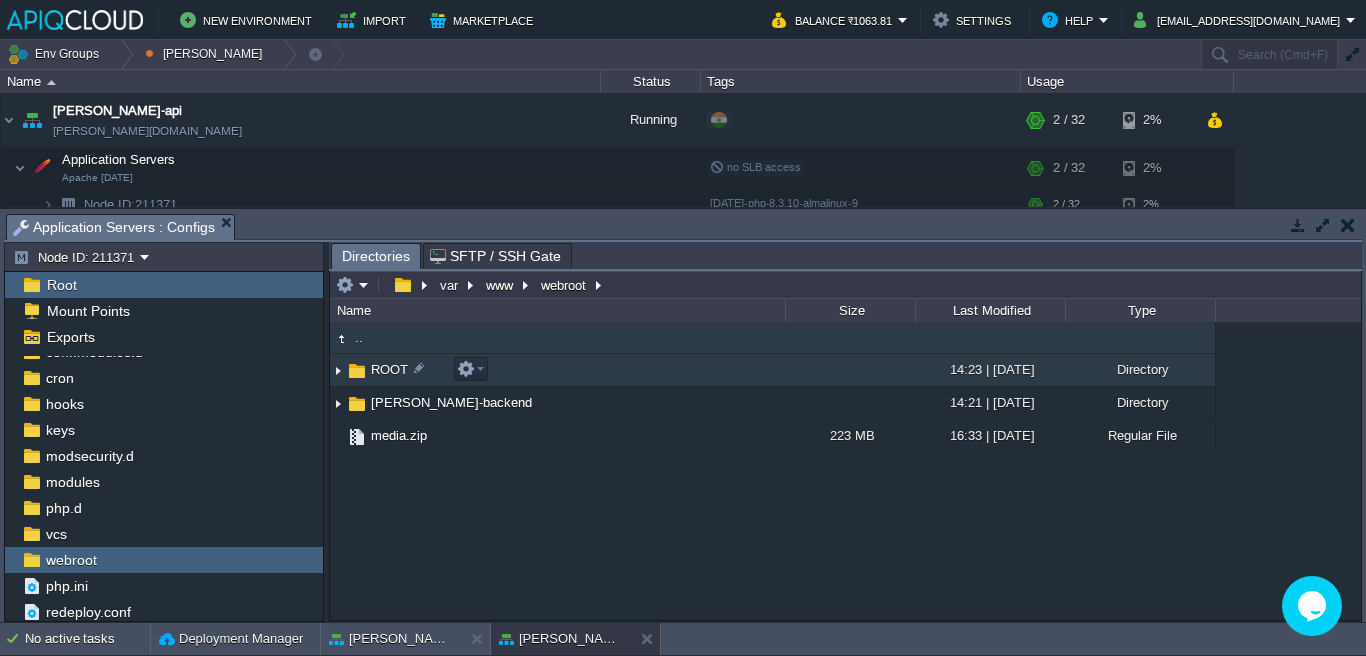 click on "ROOT" at bounding box center [389, 369] 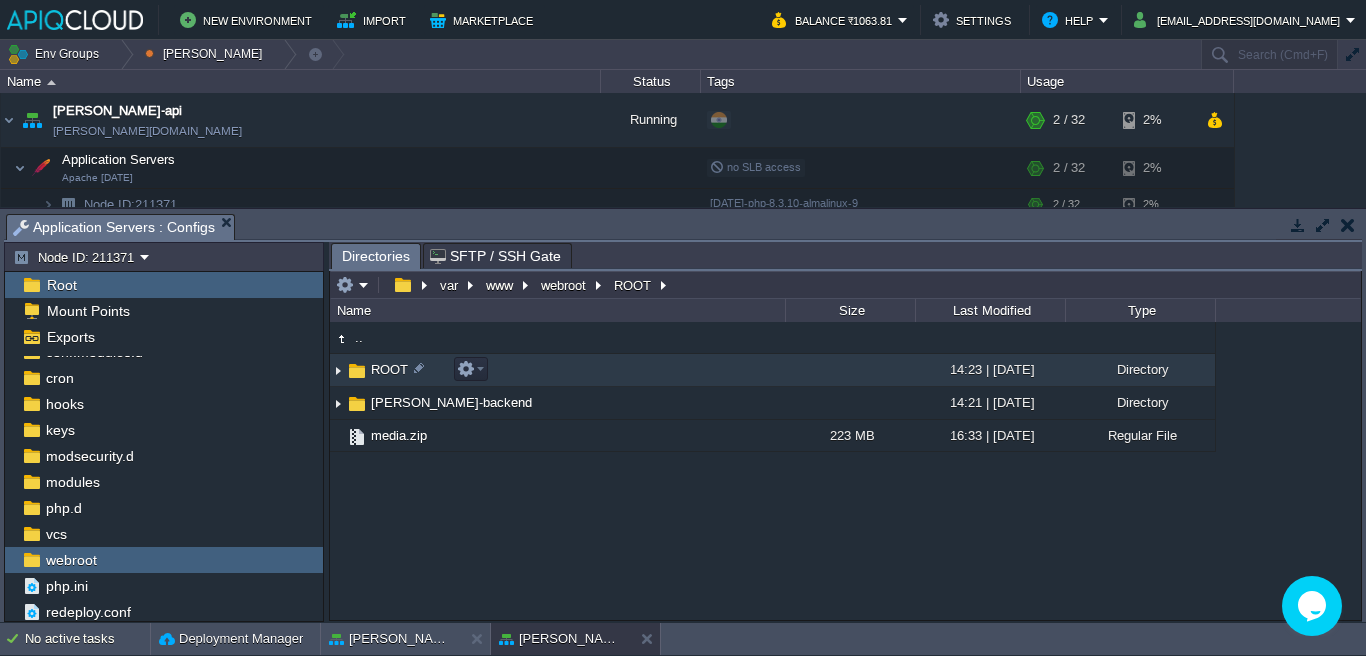 click on "ROOT" at bounding box center [389, 369] 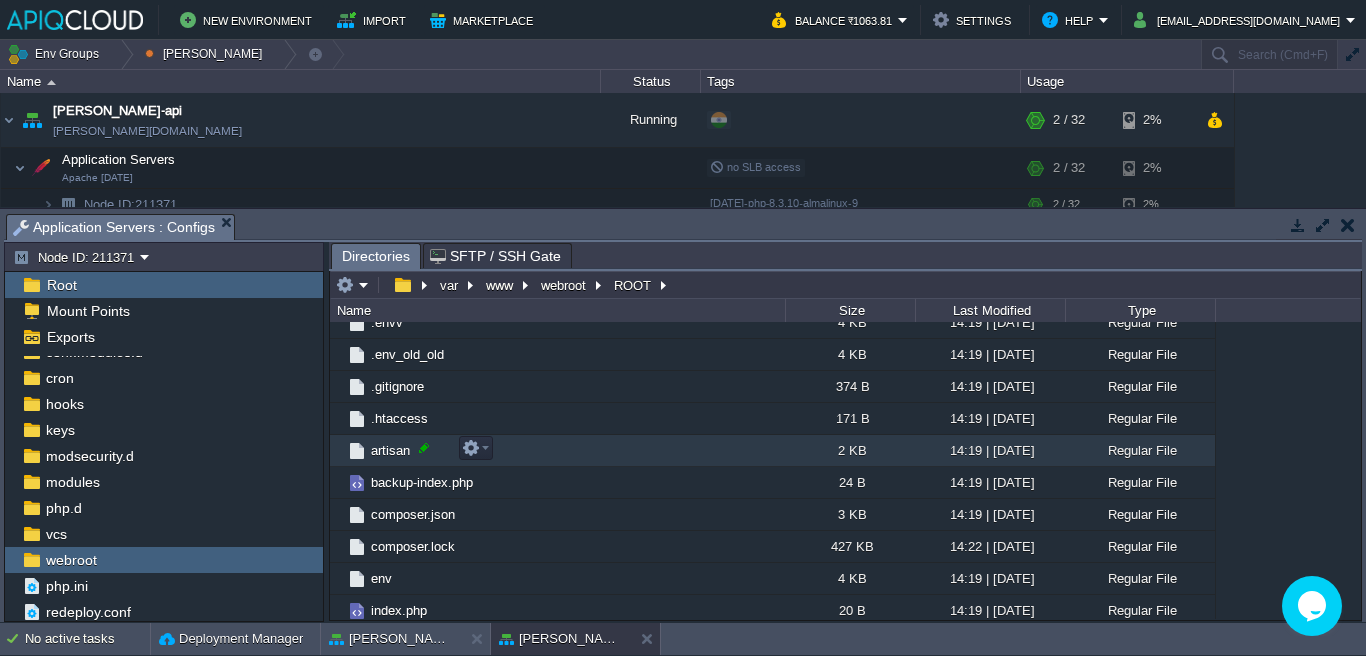 scroll, scrollTop: 582, scrollLeft: 0, axis: vertical 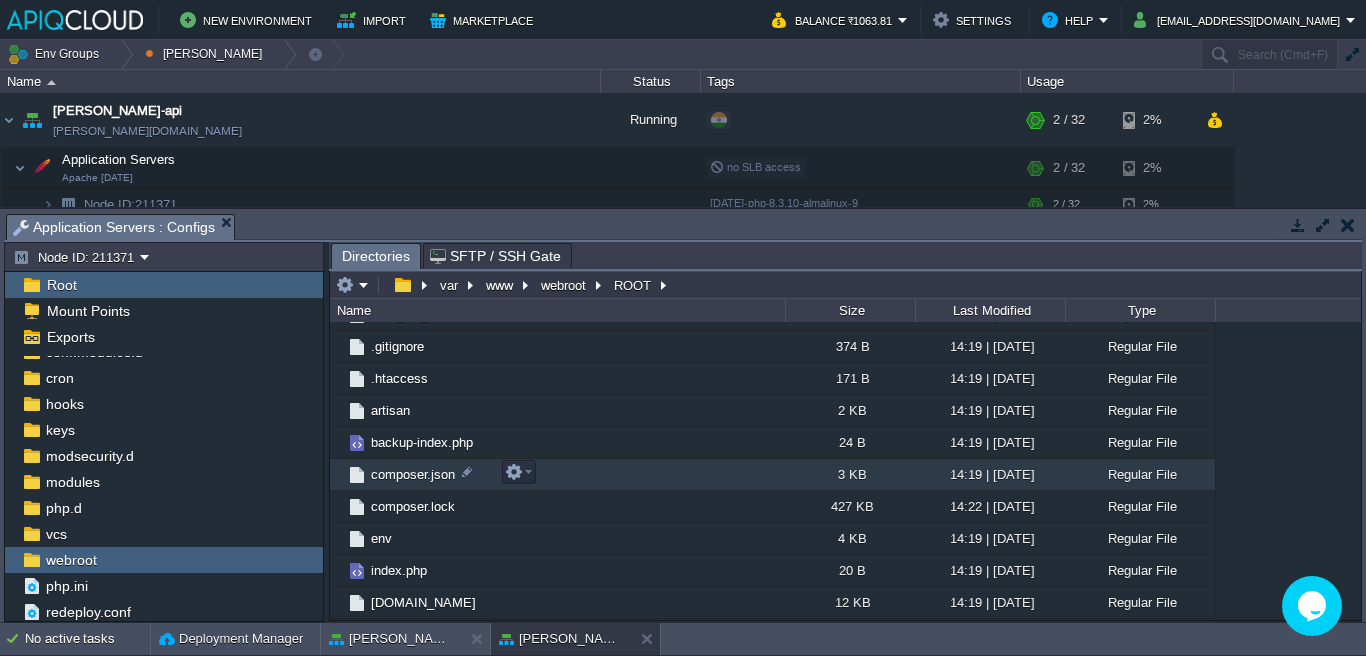 click on "composer.json" at bounding box center (413, 474) 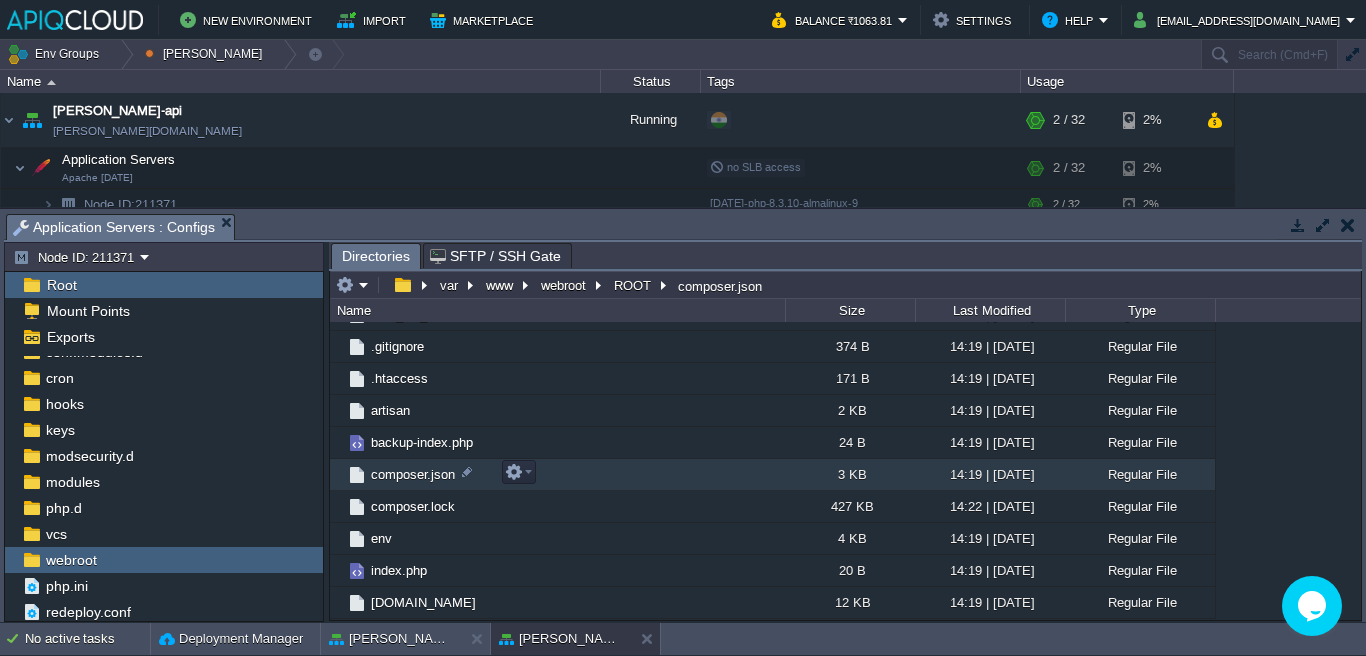 click on "composer.json" at bounding box center [413, 474] 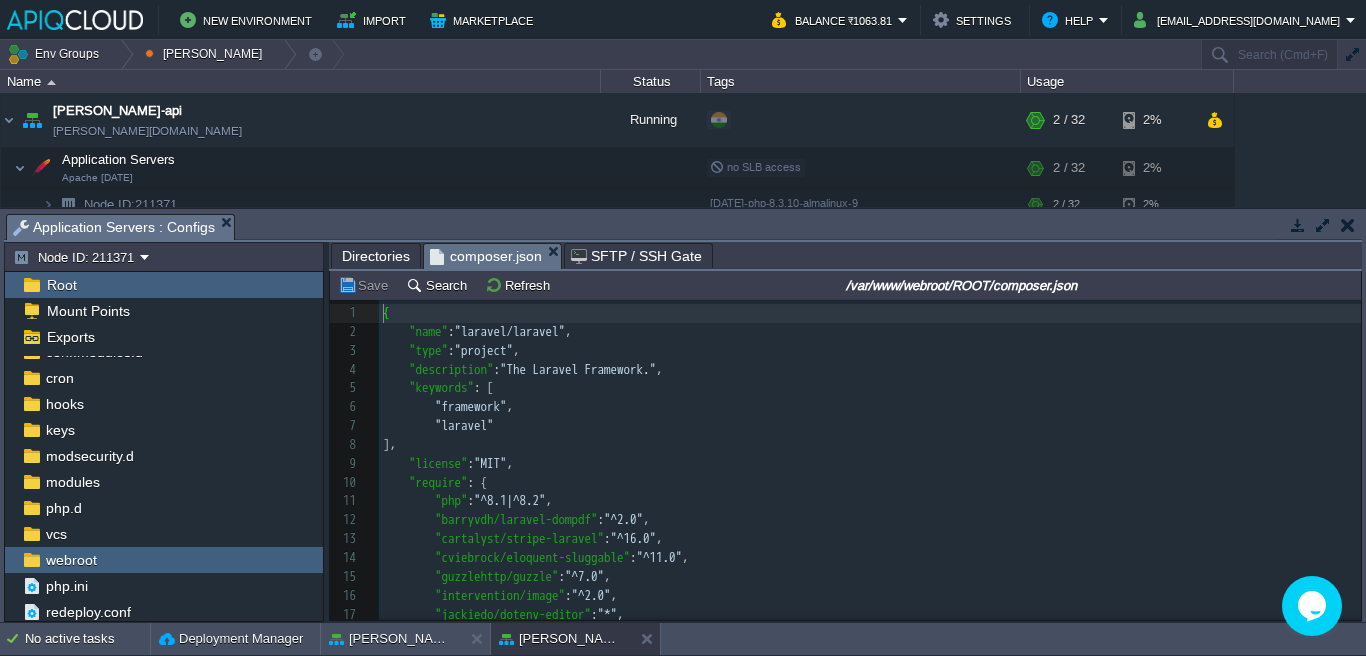 scroll, scrollTop: 7, scrollLeft: 0, axis: vertical 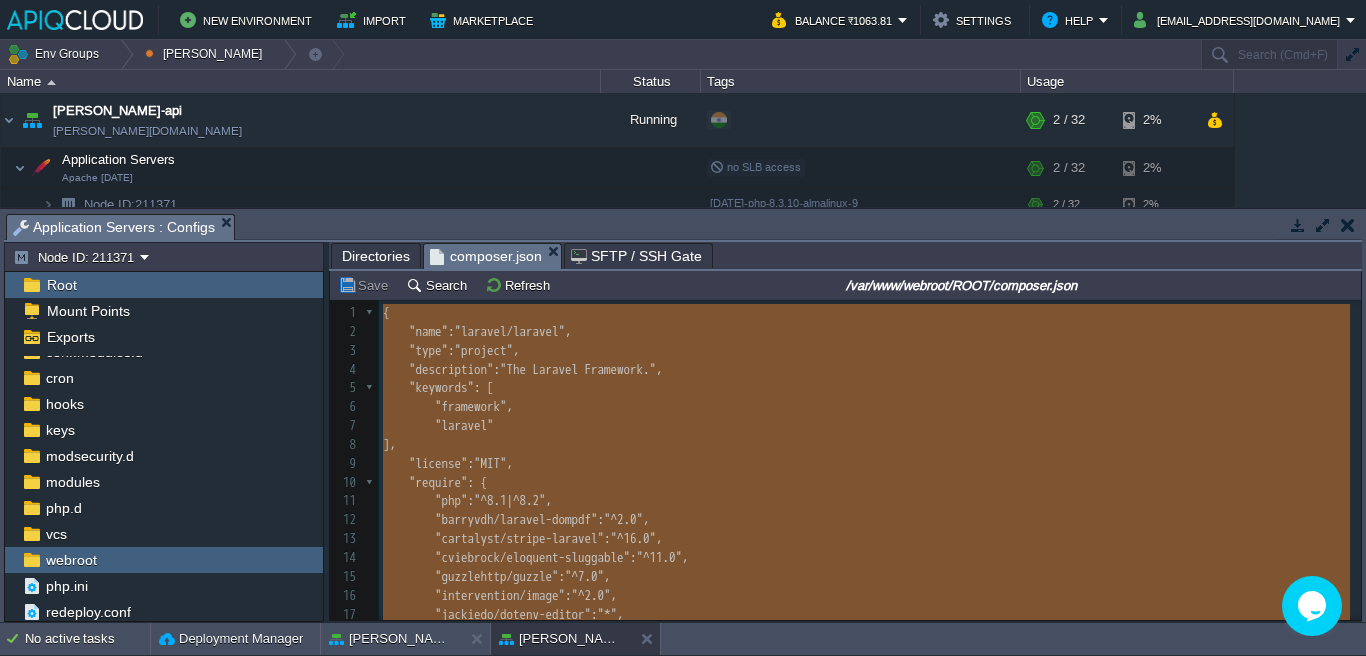 type on "-" 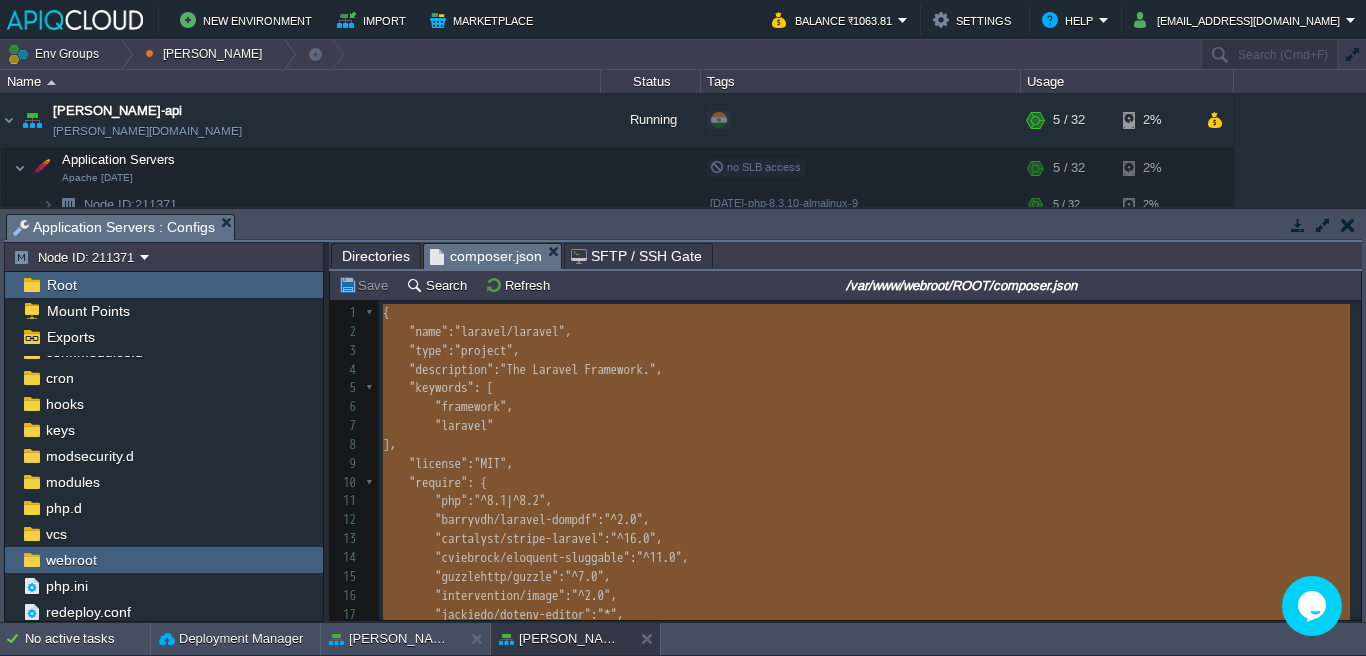 click on "Tasks Activity Log Archive Git / SVN Application Servers : Configs Application Servers : Configs" at bounding box center (2504, 226) 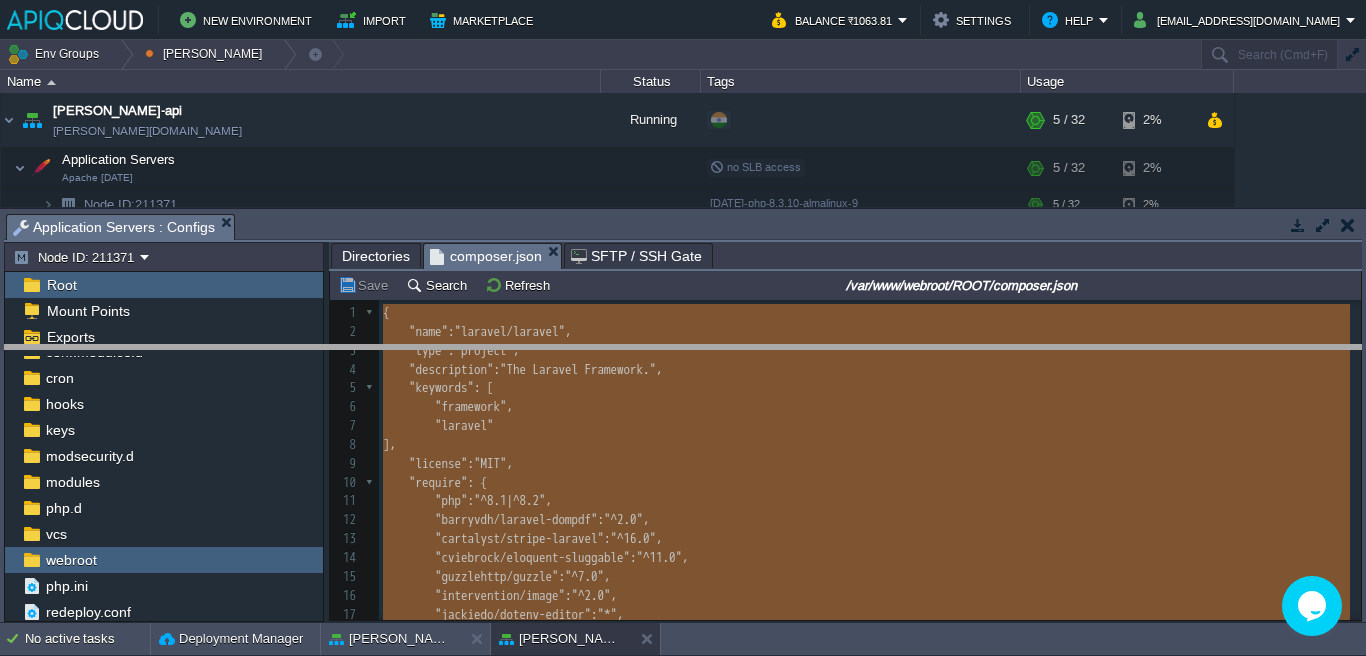 drag, startPoint x: 790, startPoint y: 233, endPoint x: 767, endPoint y: 363, distance: 132.01894 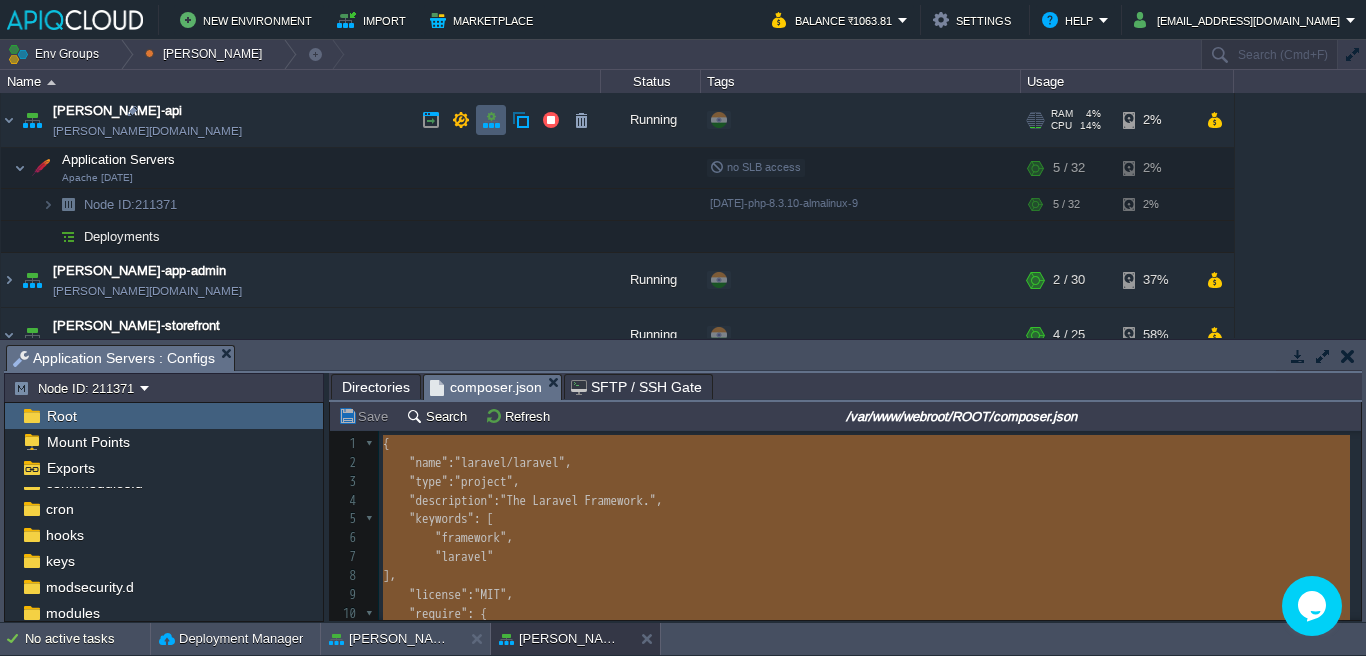 click at bounding box center (491, 120) 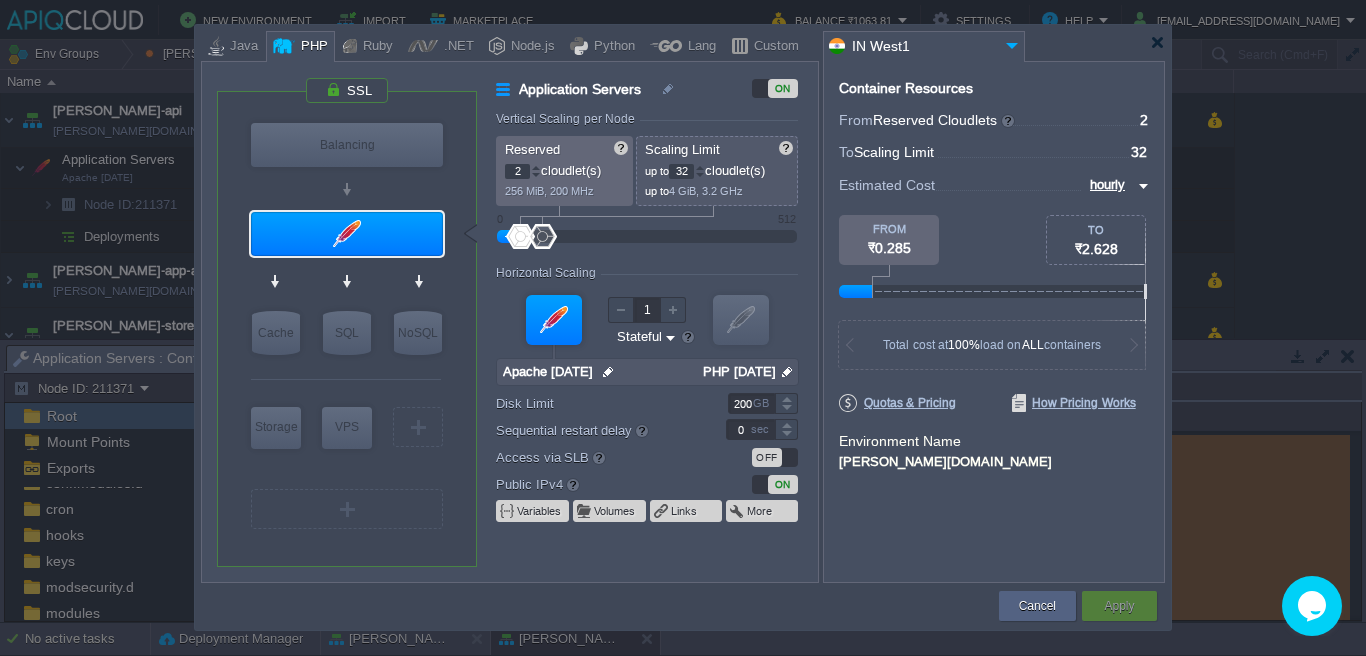 type on "Memcached [DATE]" 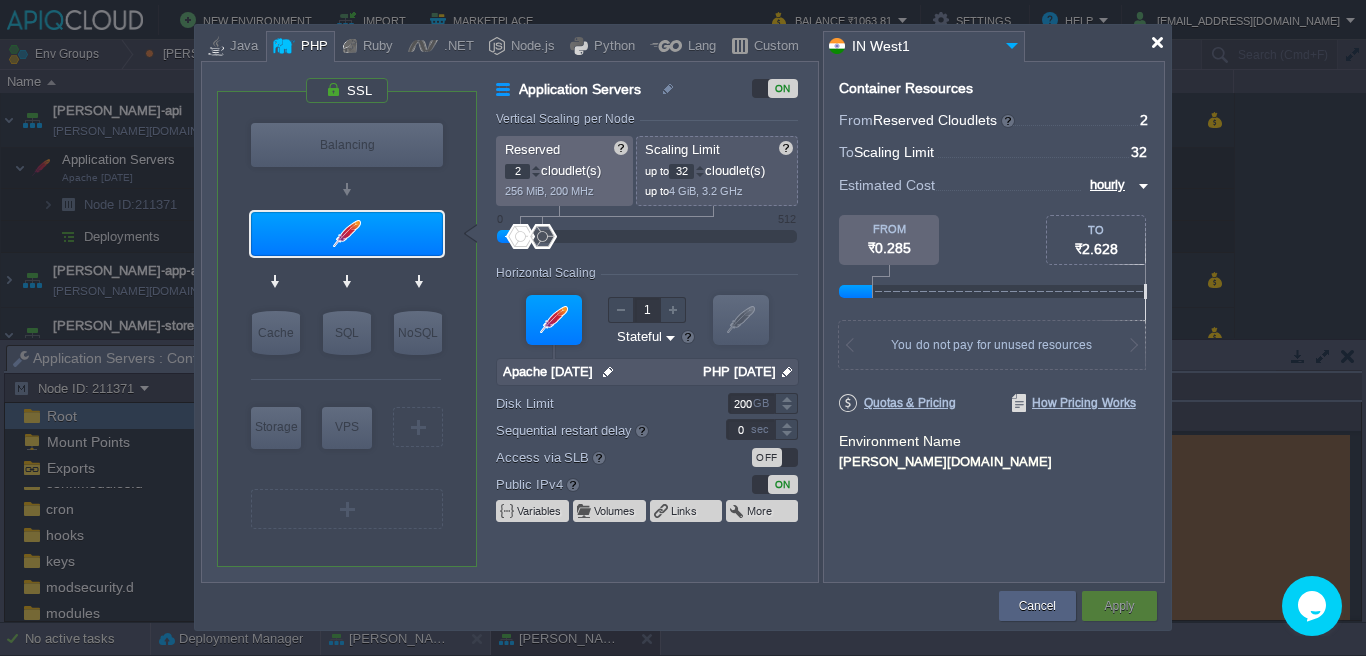 click at bounding box center (1157, 42) 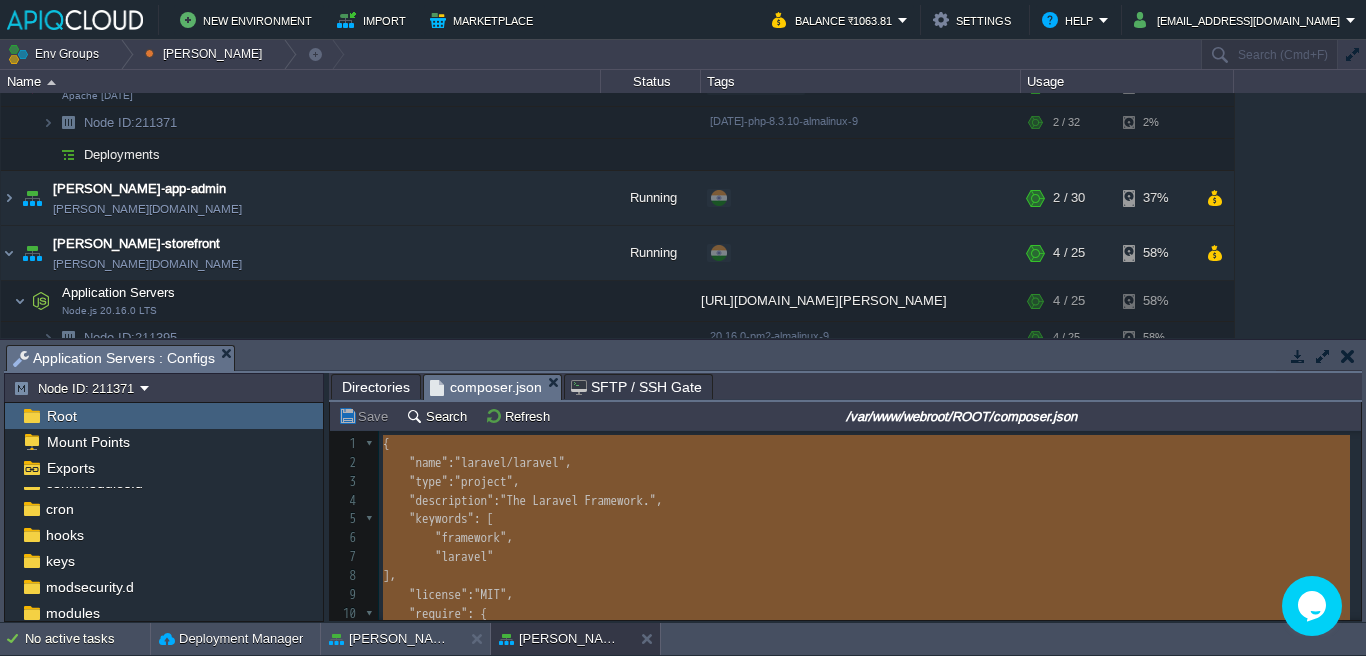 scroll, scrollTop: 85, scrollLeft: 0, axis: vertical 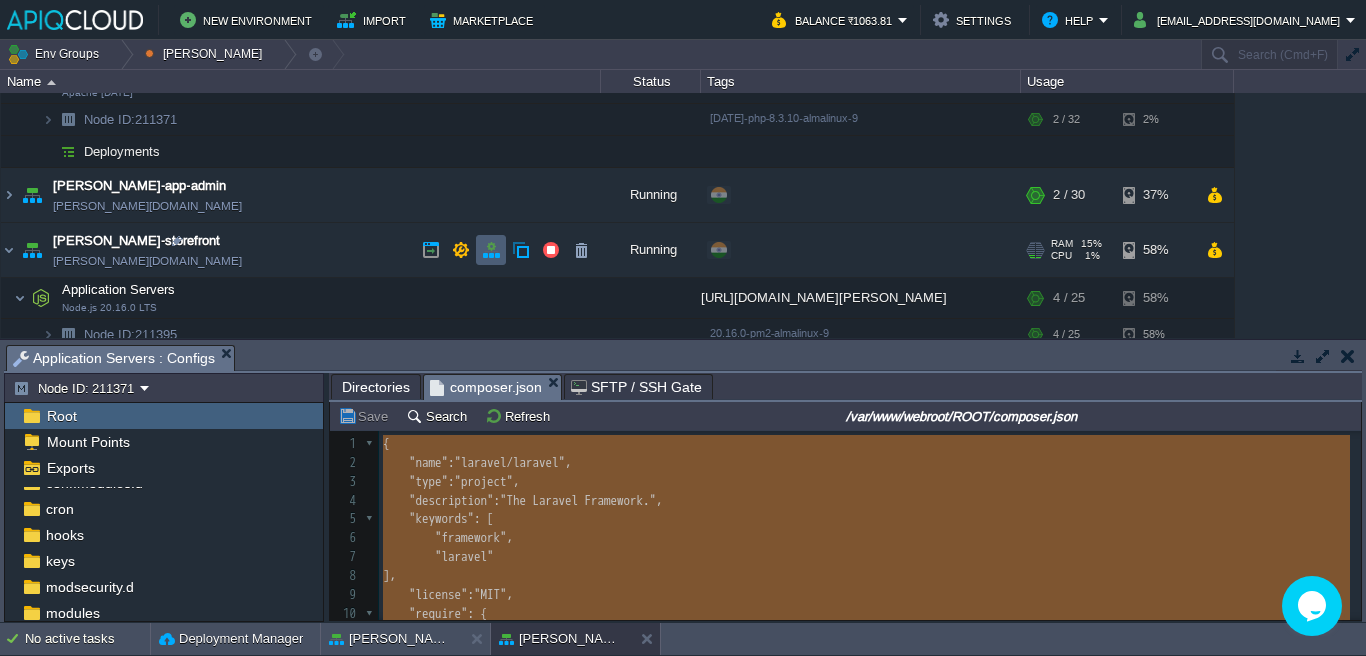 click at bounding box center (491, 250) 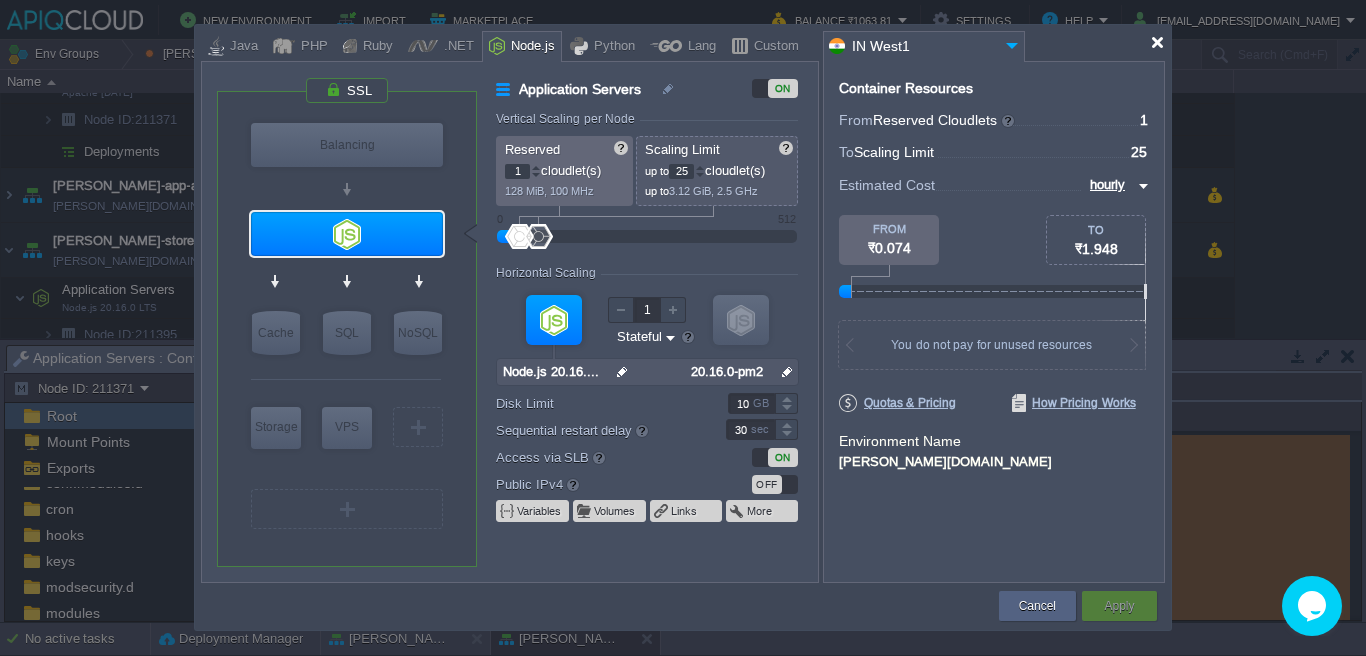 click at bounding box center [1157, 42] 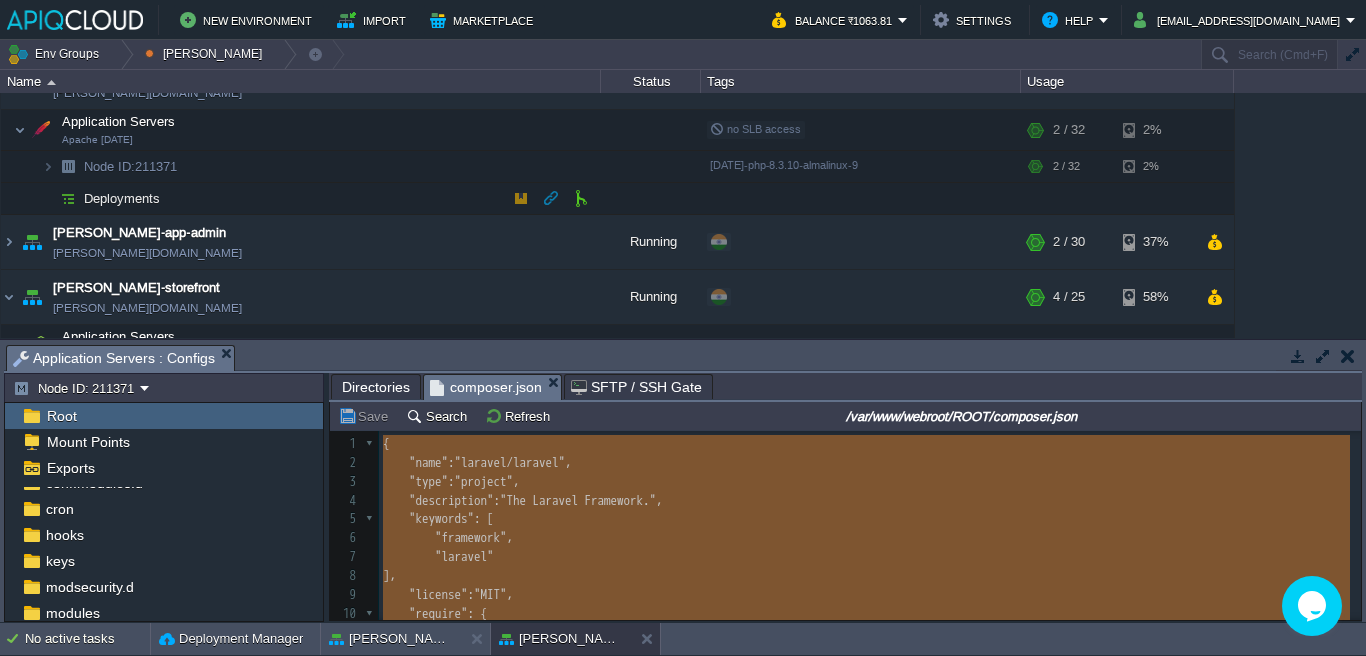 scroll, scrollTop: 0, scrollLeft: 0, axis: both 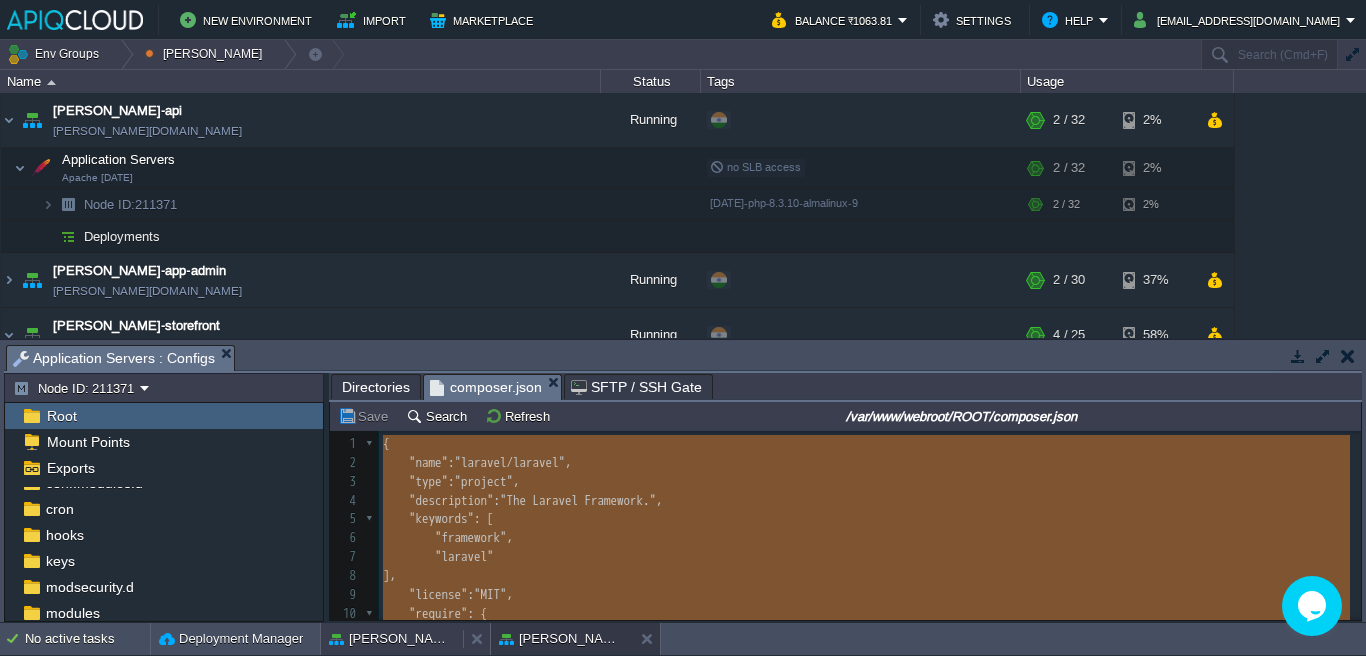 click on "[PERSON_NAME]-storefront" at bounding box center [392, 639] 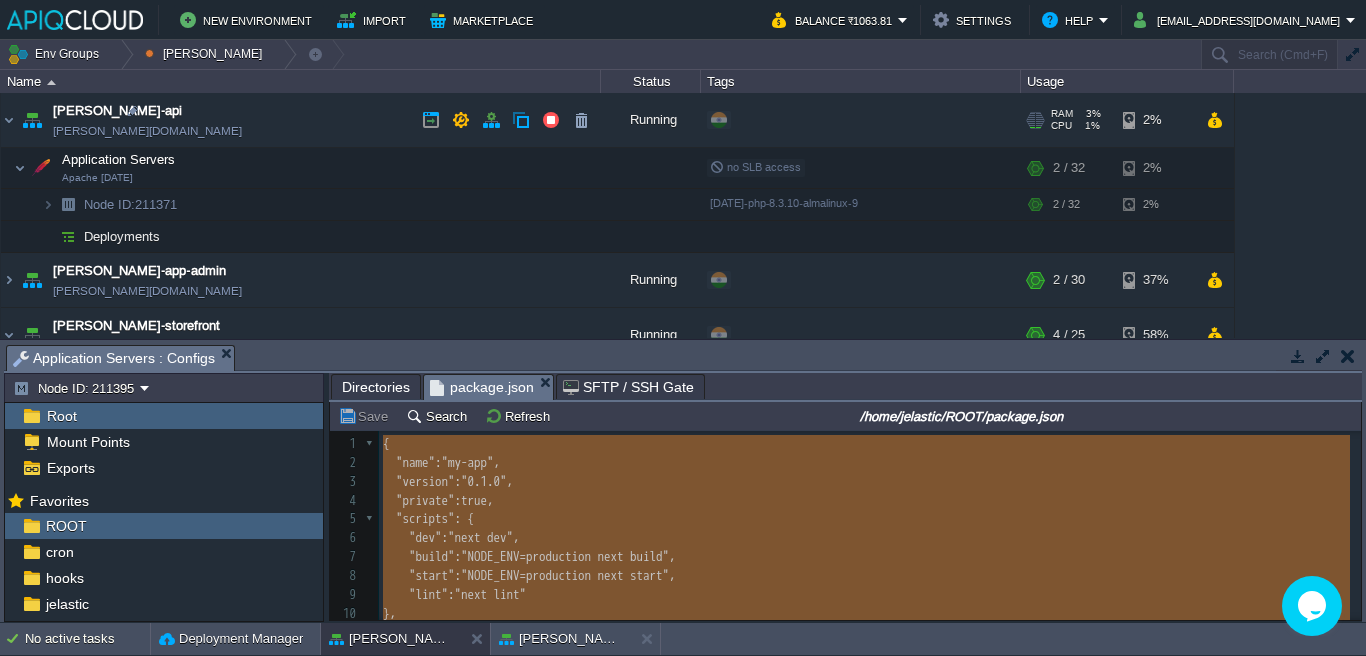 click on "[PERSON_NAME]-api [PERSON_NAME][DOMAIN_NAME]" at bounding box center [301, 120] 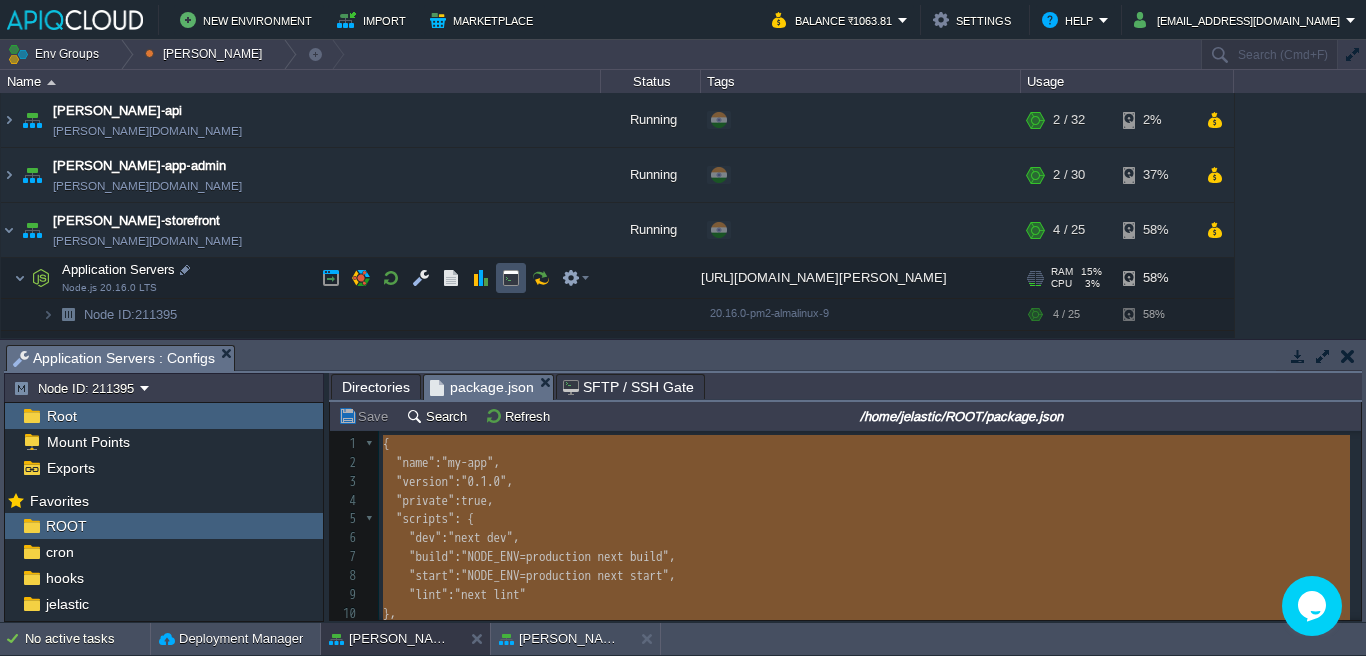 click at bounding box center (511, 278) 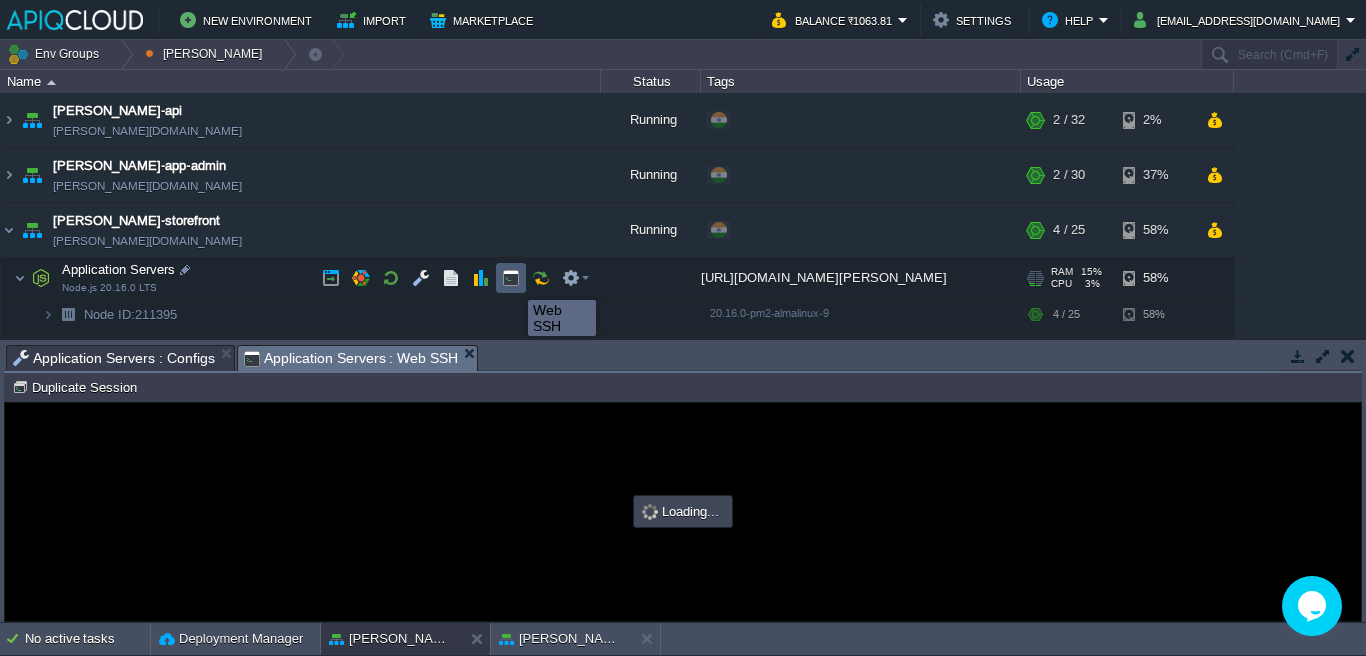 scroll, scrollTop: 0, scrollLeft: 0, axis: both 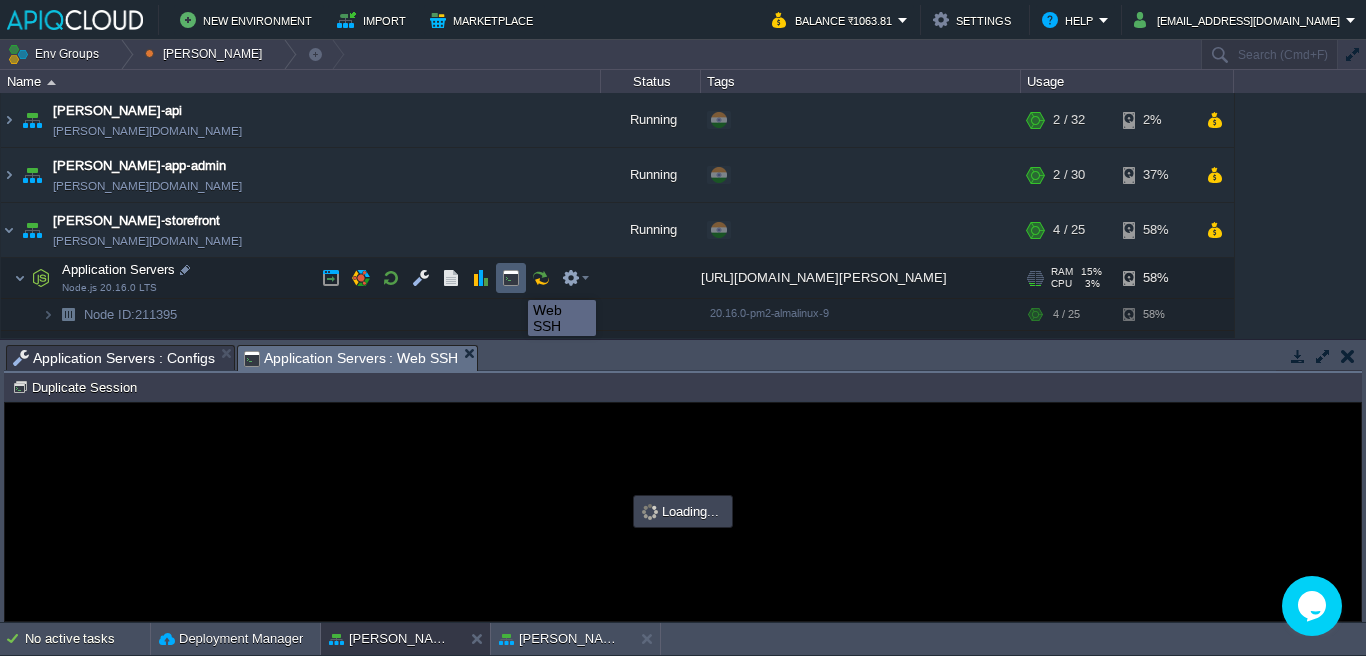 type on "#000000" 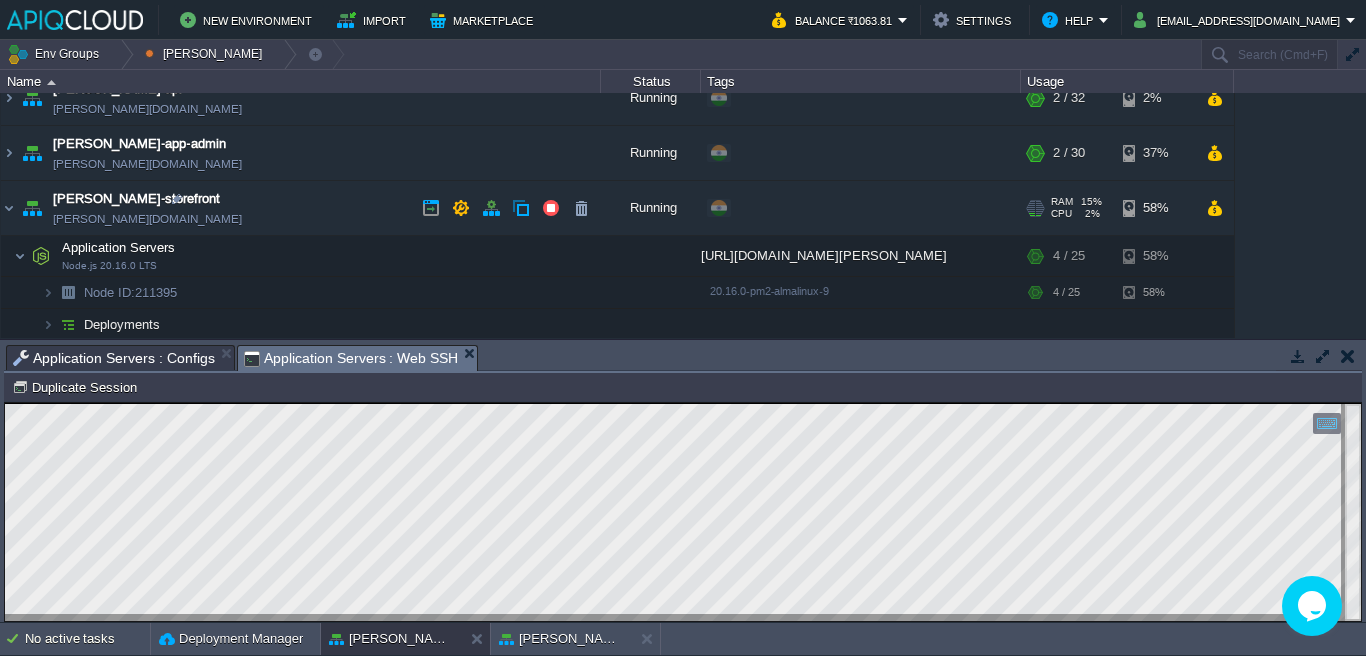 scroll, scrollTop: 25, scrollLeft: 0, axis: vertical 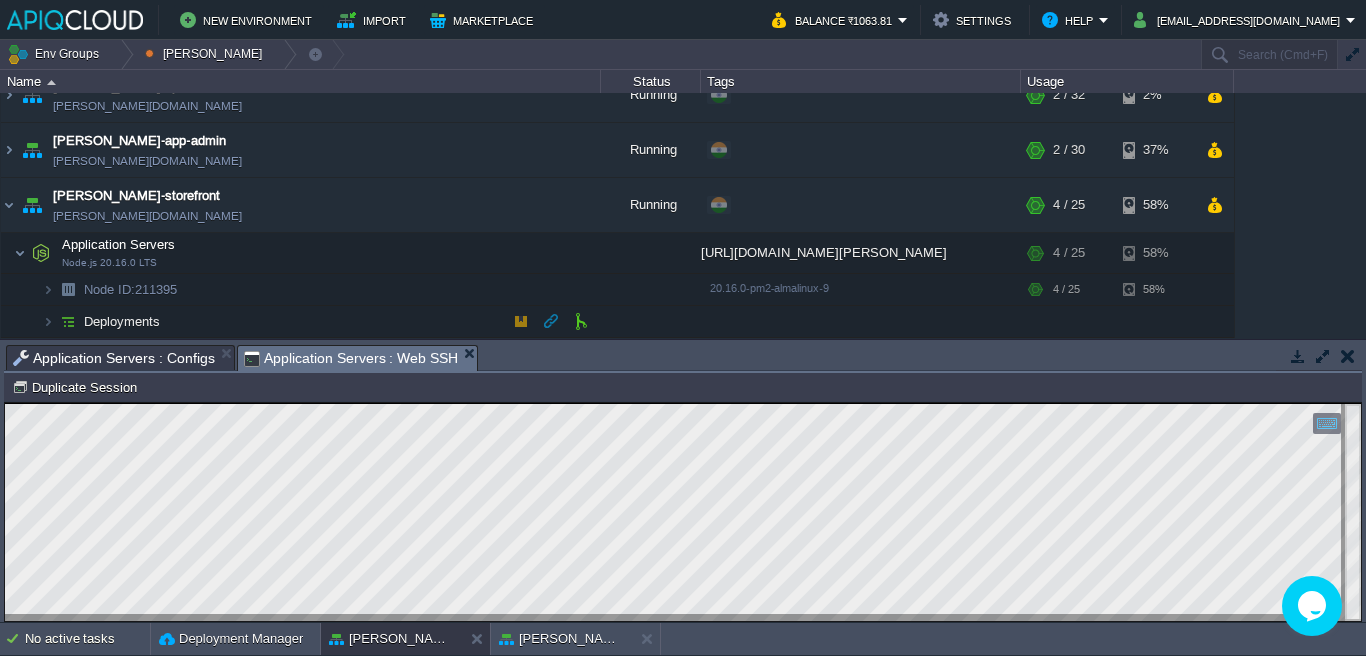 click on "Deployments" at bounding box center [301, 322] 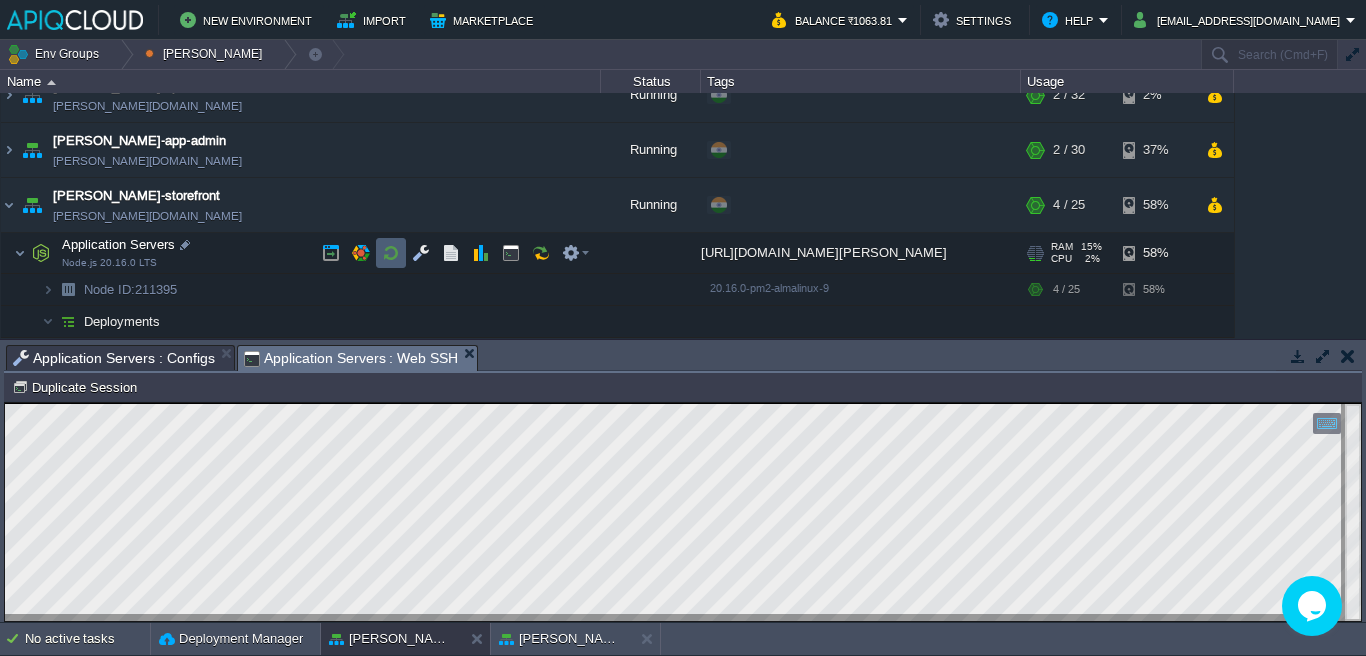 scroll, scrollTop: 57, scrollLeft: 0, axis: vertical 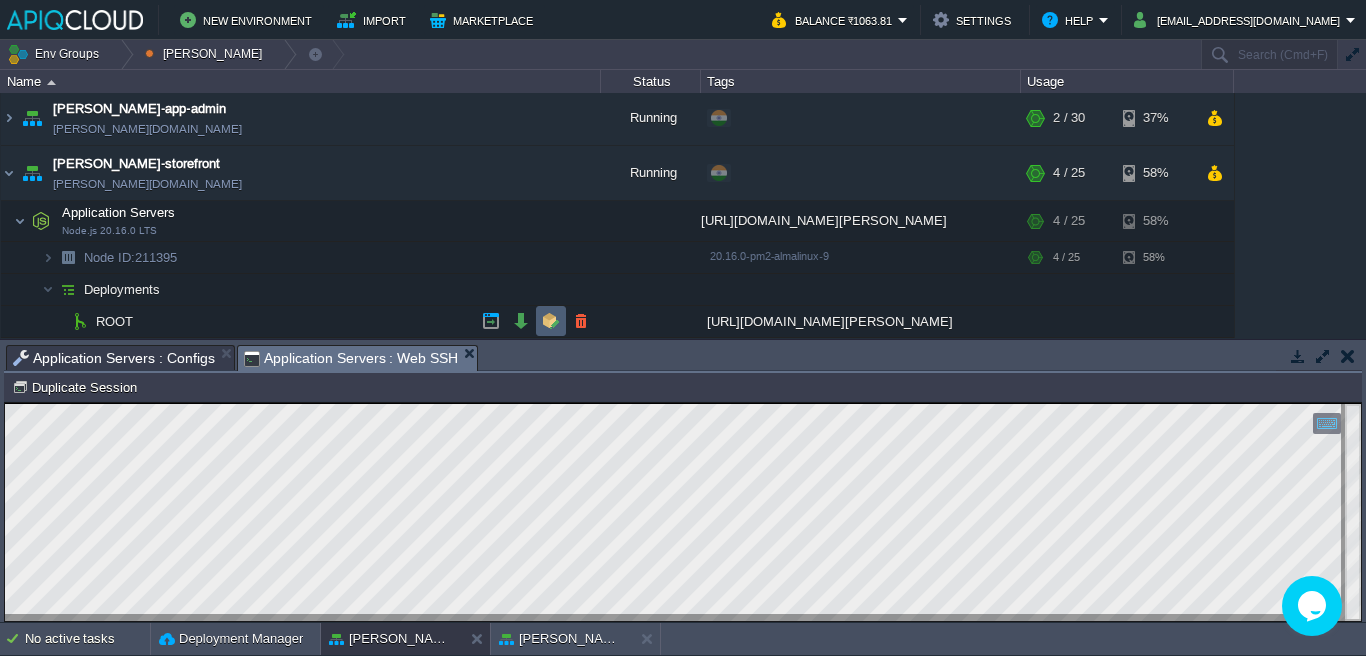 click at bounding box center [551, 321] 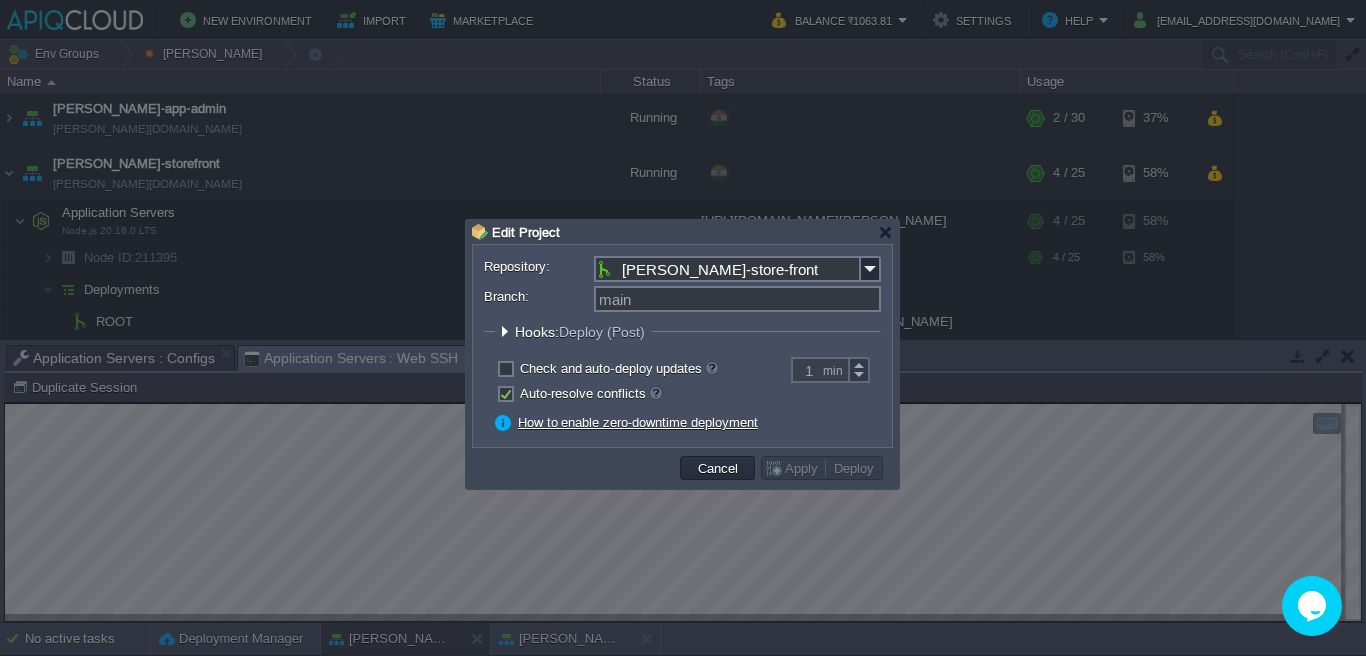 click on "Hooks:  Deploy (Post)" at bounding box center [582, 332] 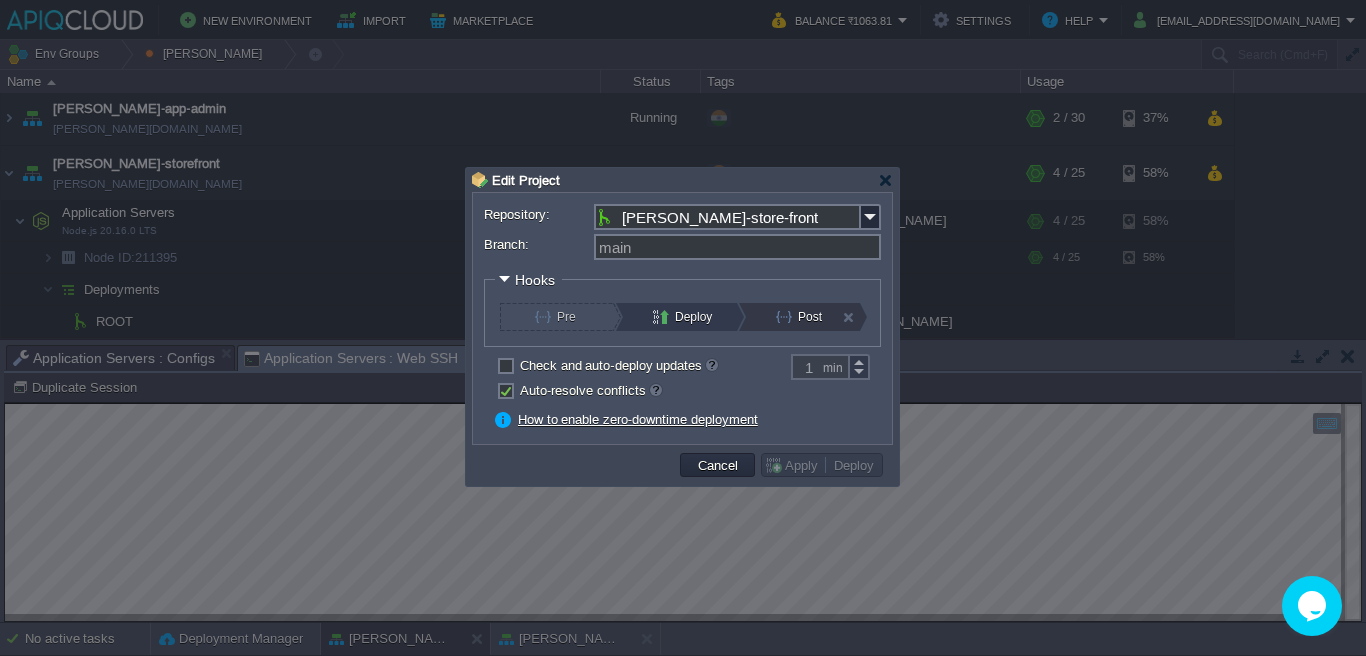 click on "Post" at bounding box center (810, 317) 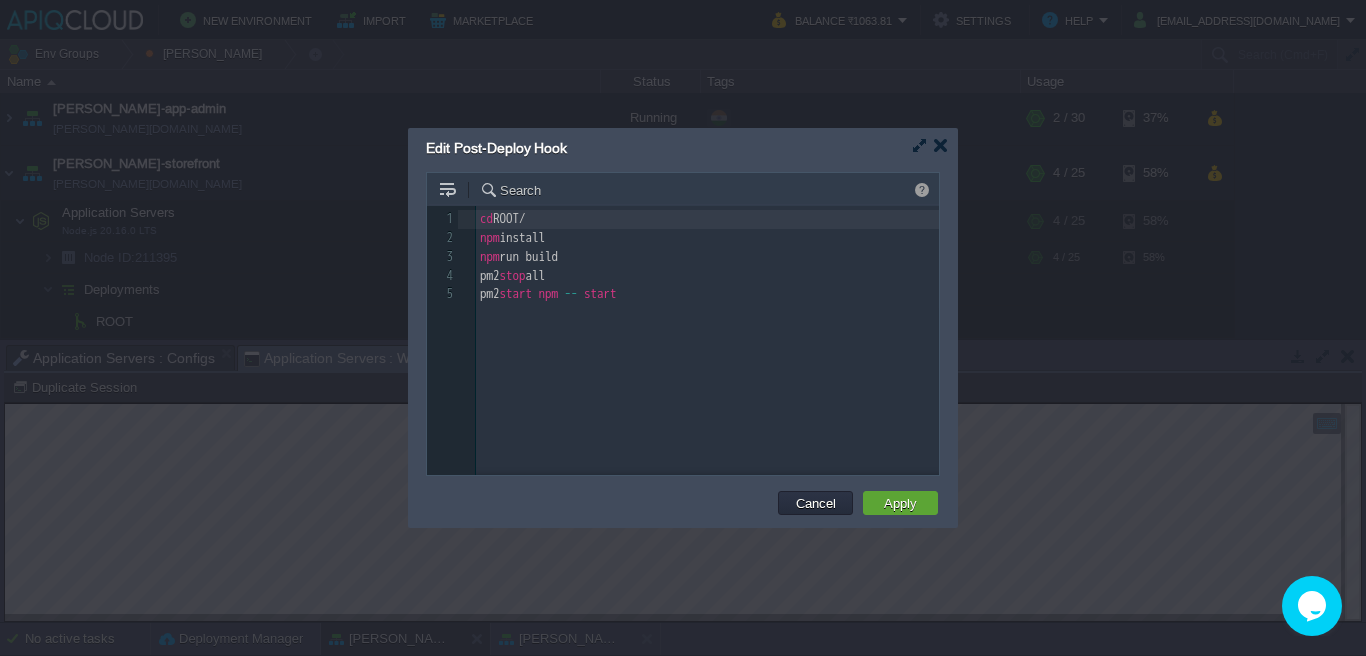 scroll, scrollTop: 7, scrollLeft: 0, axis: vertical 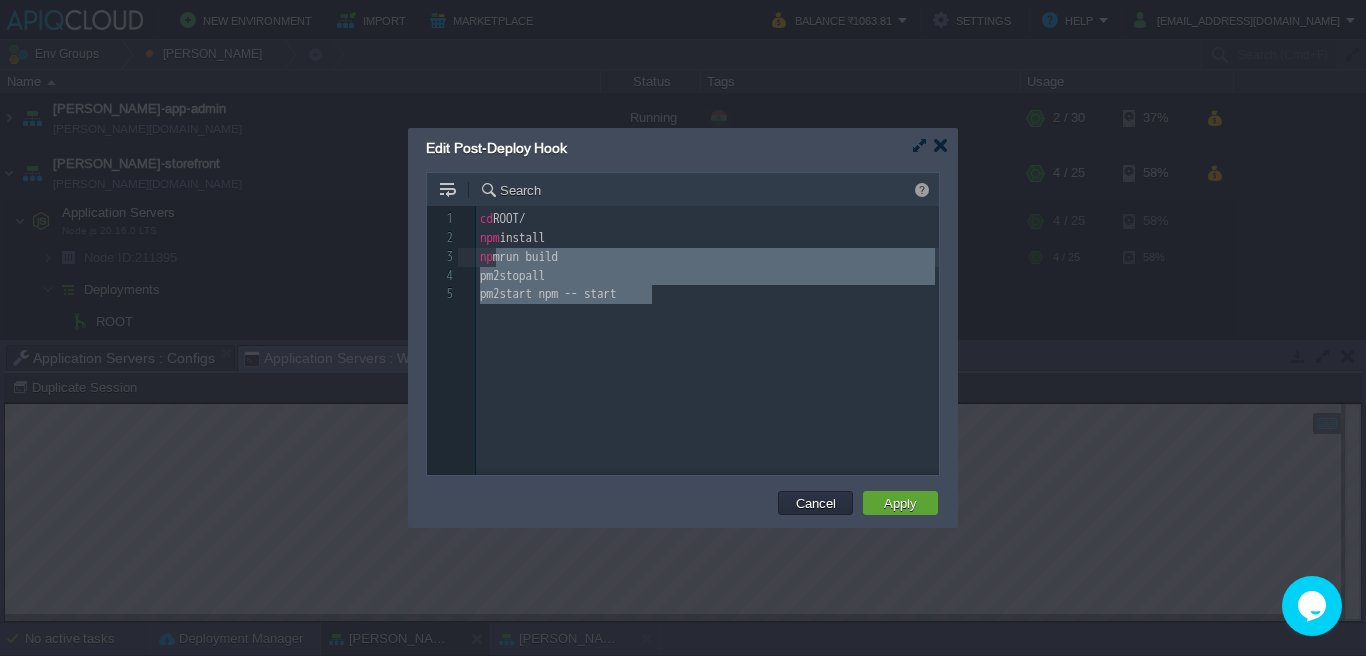 type on "cd ROOT/
npm install
npm run build
pm2 stop all
pm2 start npm -- start" 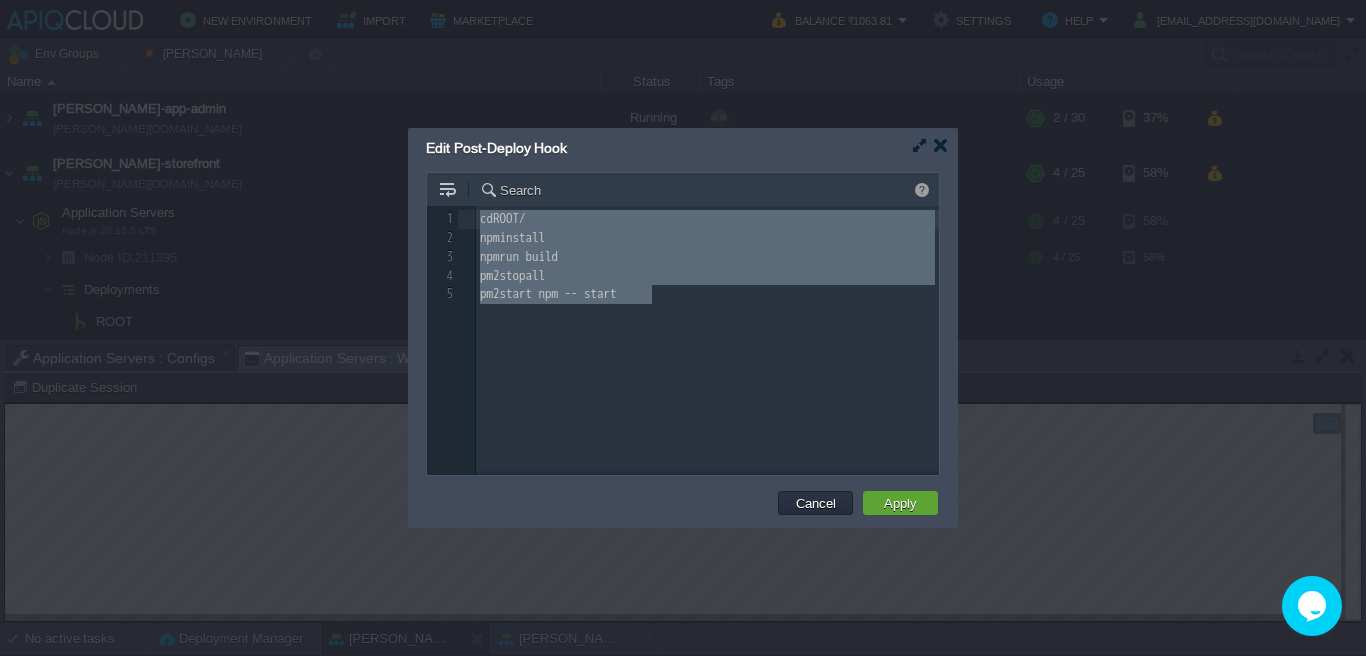 drag, startPoint x: 661, startPoint y: 296, endPoint x: 475, endPoint y: 218, distance: 201.69284 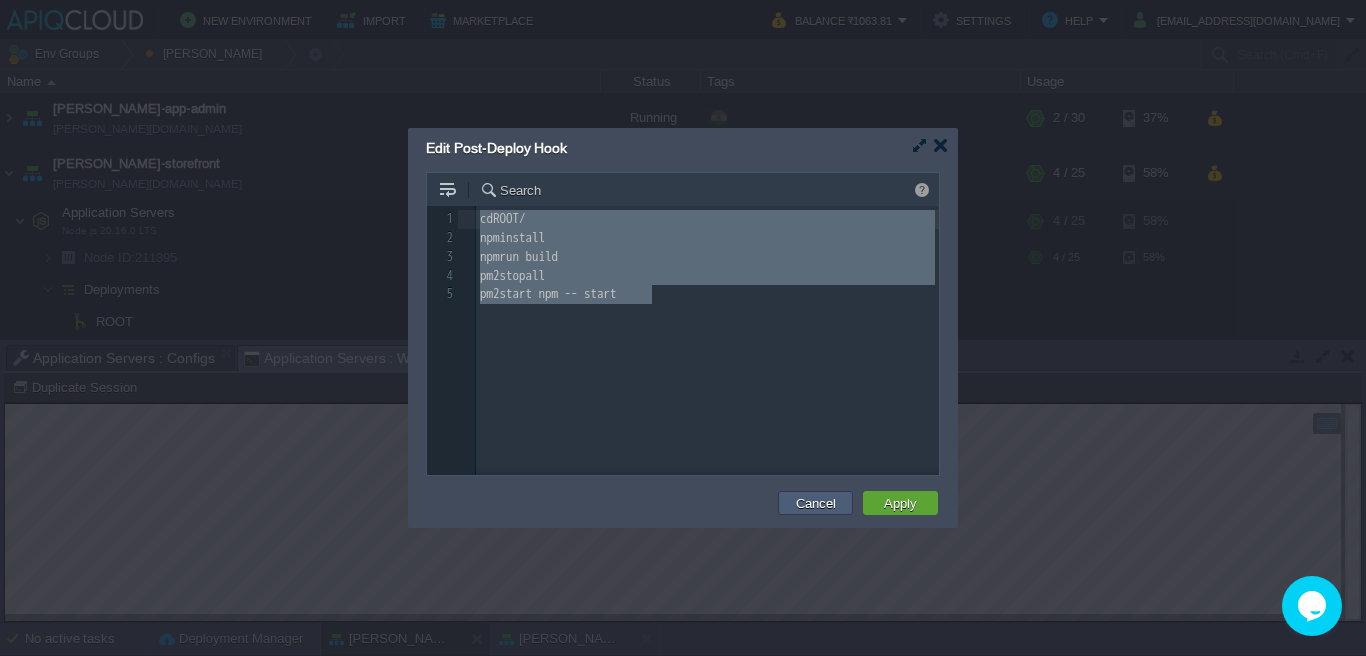click on "Cancel" at bounding box center [816, 503] 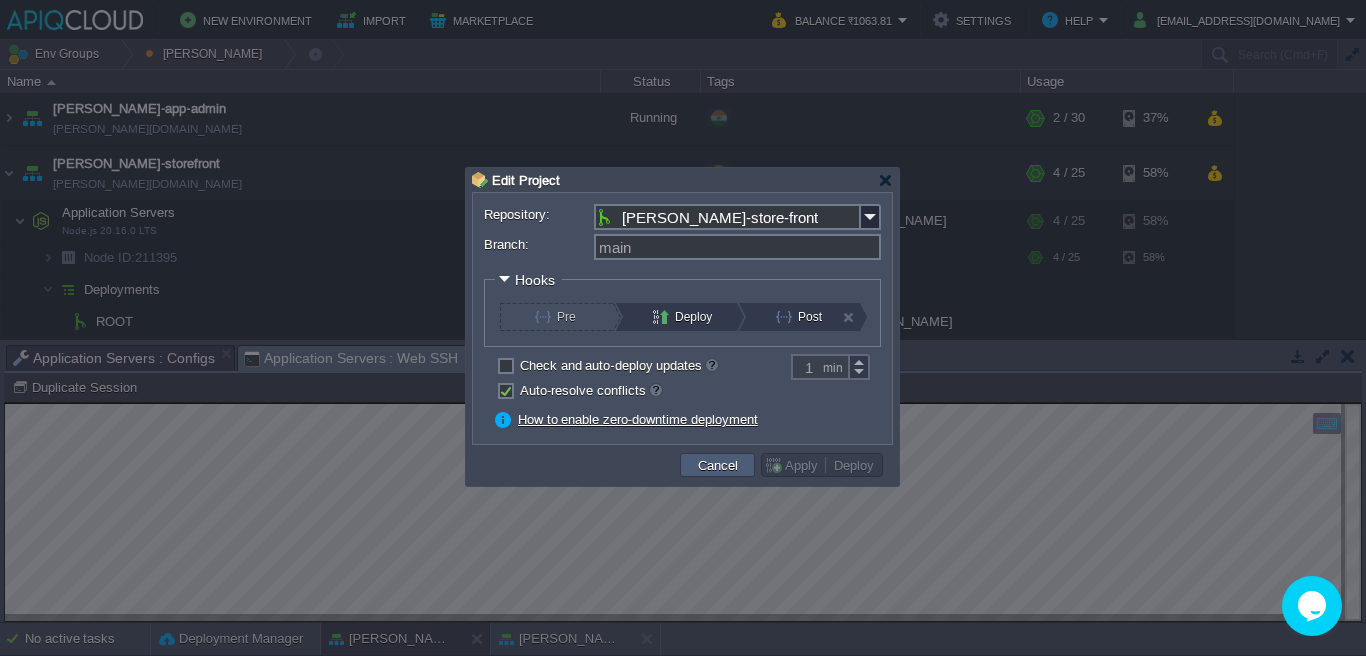 click on "Cancel" at bounding box center (717, 465) 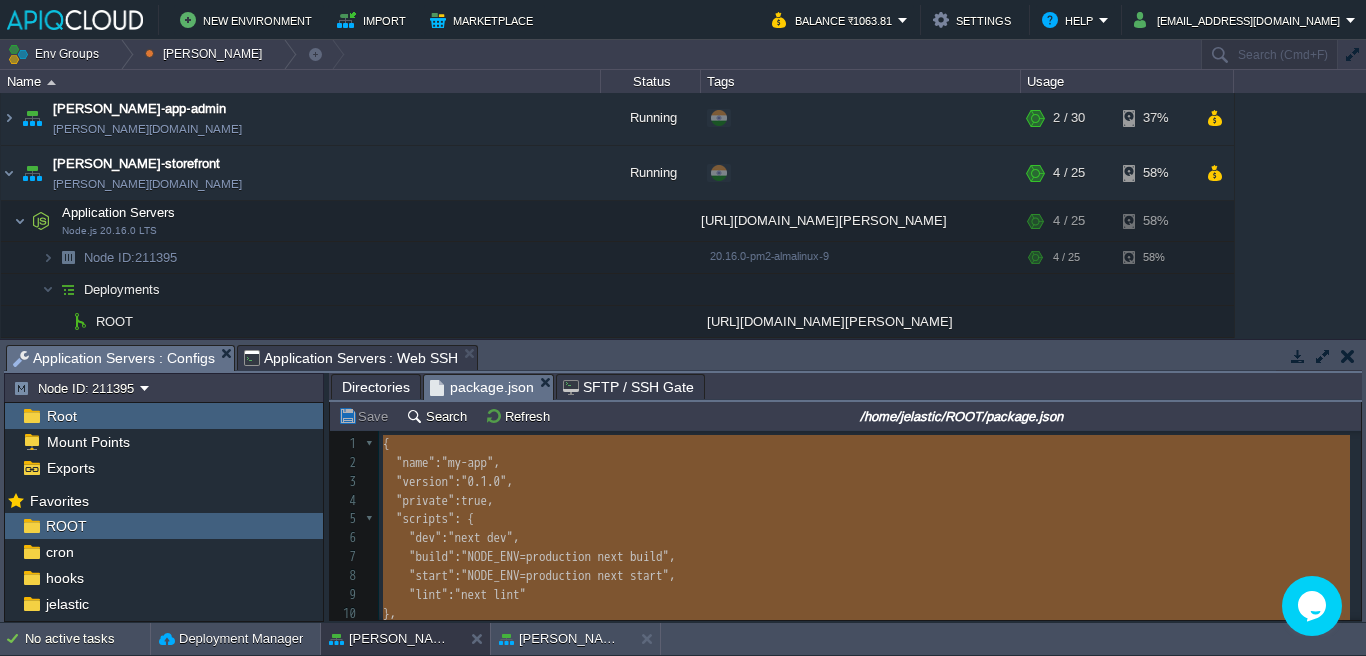 click on "Application Servers : Configs" at bounding box center (114, 358) 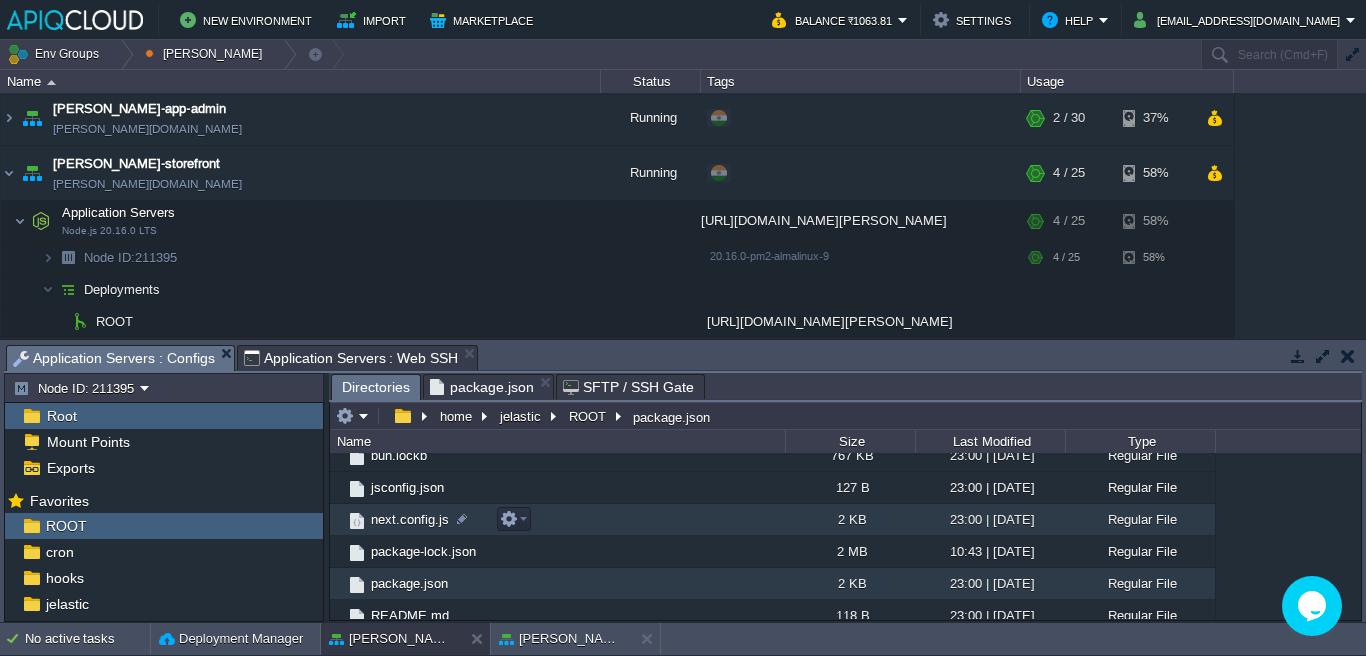 scroll, scrollTop: 272, scrollLeft: 0, axis: vertical 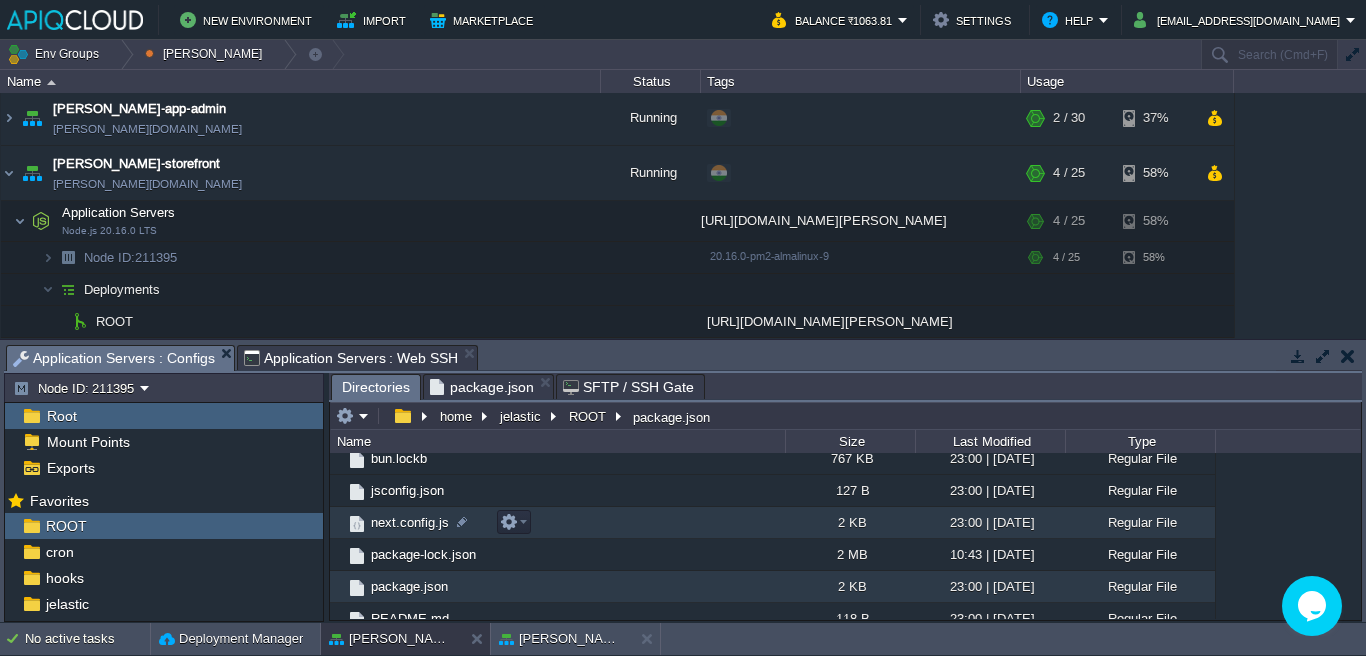 click on "next.config.js" at bounding box center (410, 522) 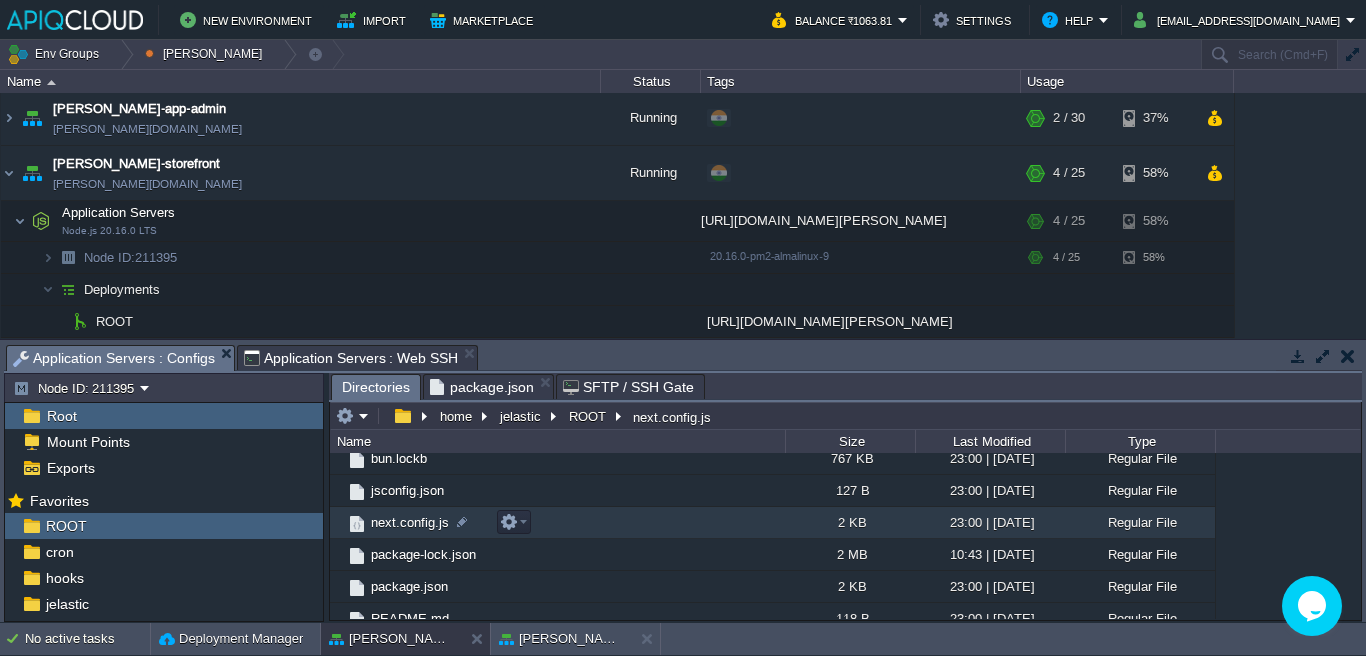 click on "next.config.js" at bounding box center [410, 522] 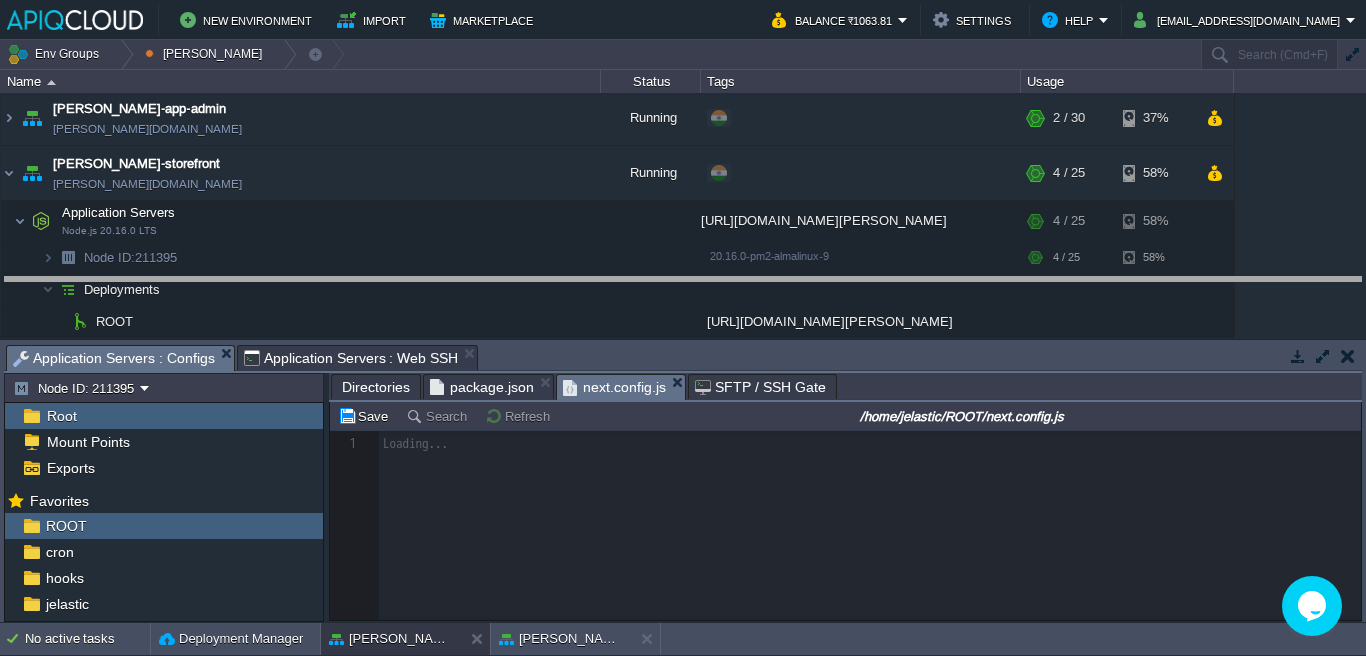 drag, startPoint x: 776, startPoint y: 354, endPoint x: 777, endPoint y: 283, distance: 71.00704 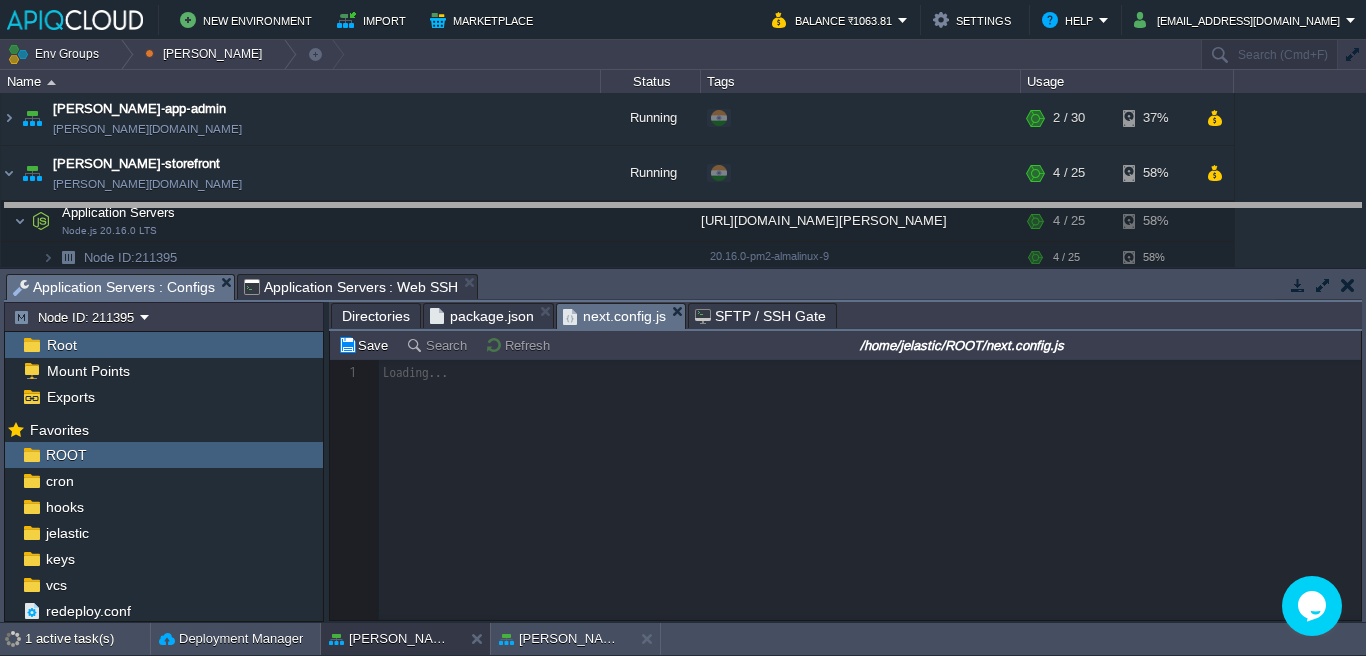 drag, startPoint x: 890, startPoint y: 284, endPoint x: 900, endPoint y: 213, distance: 71.70077 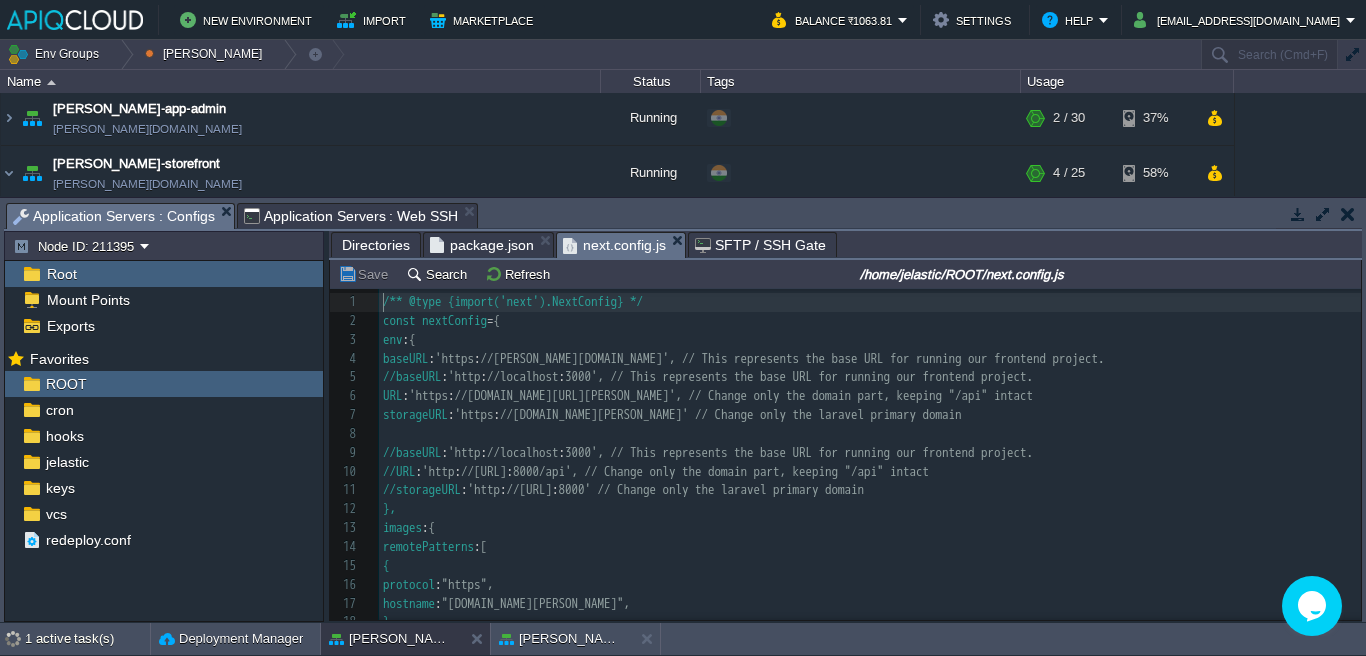 scroll, scrollTop: 7, scrollLeft: 0, axis: vertical 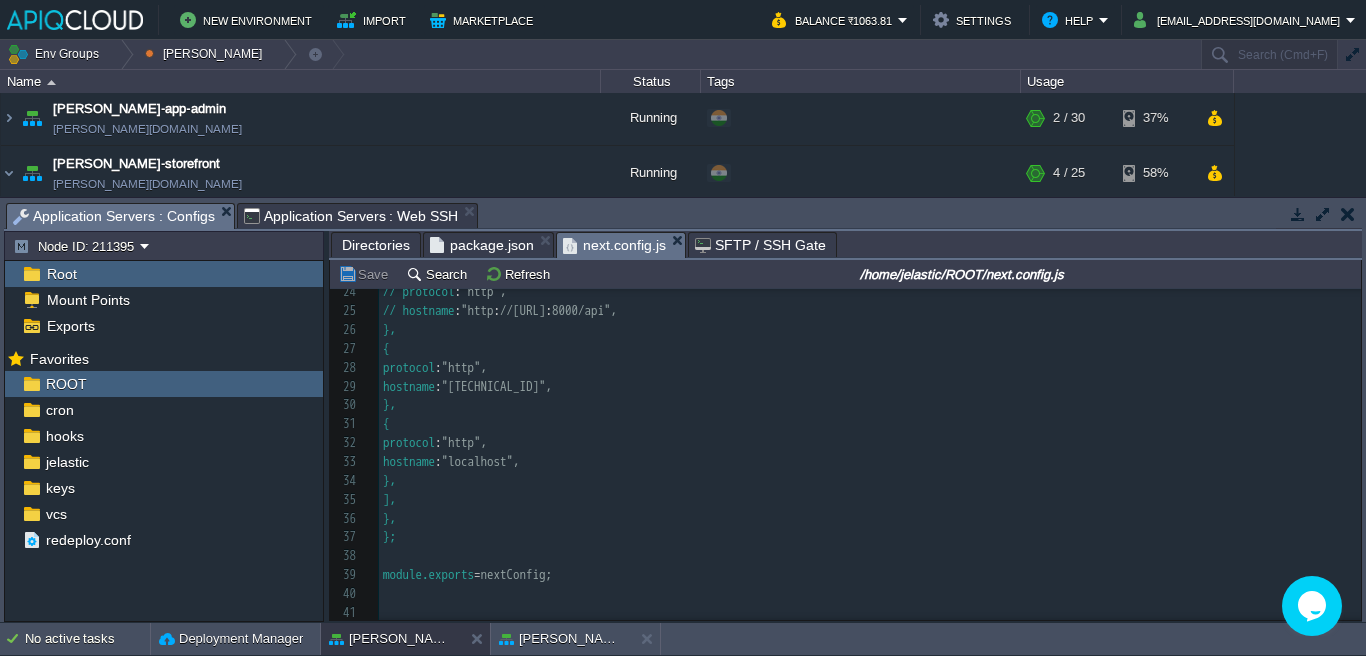 click on "]," at bounding box center [870, 500] 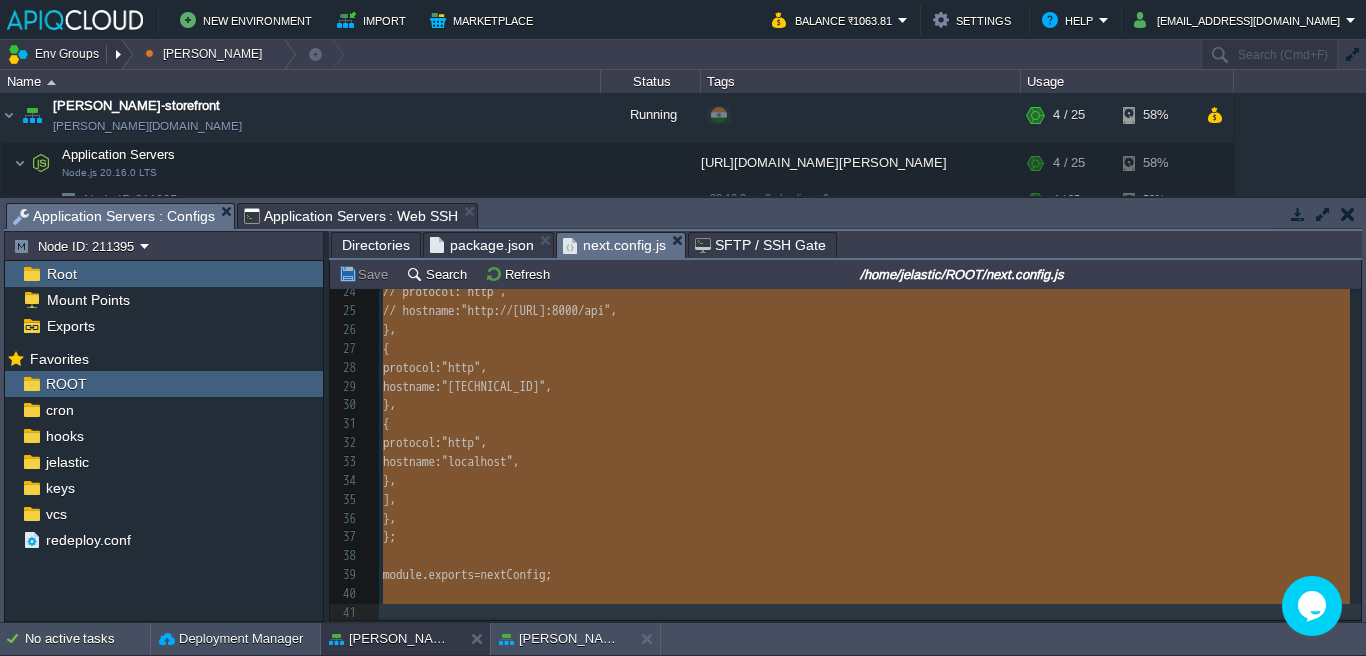 scroll, scrollTop: 109, scrollLeft: 0, axis: vertical 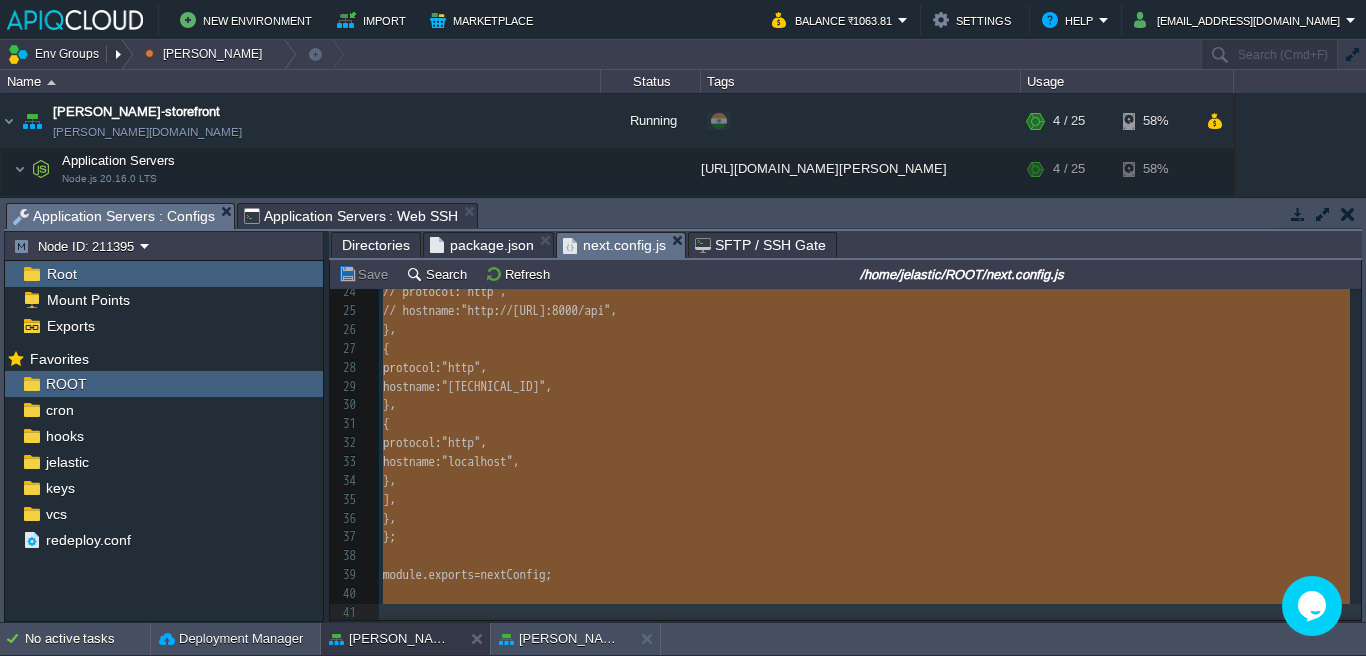 type on "-" 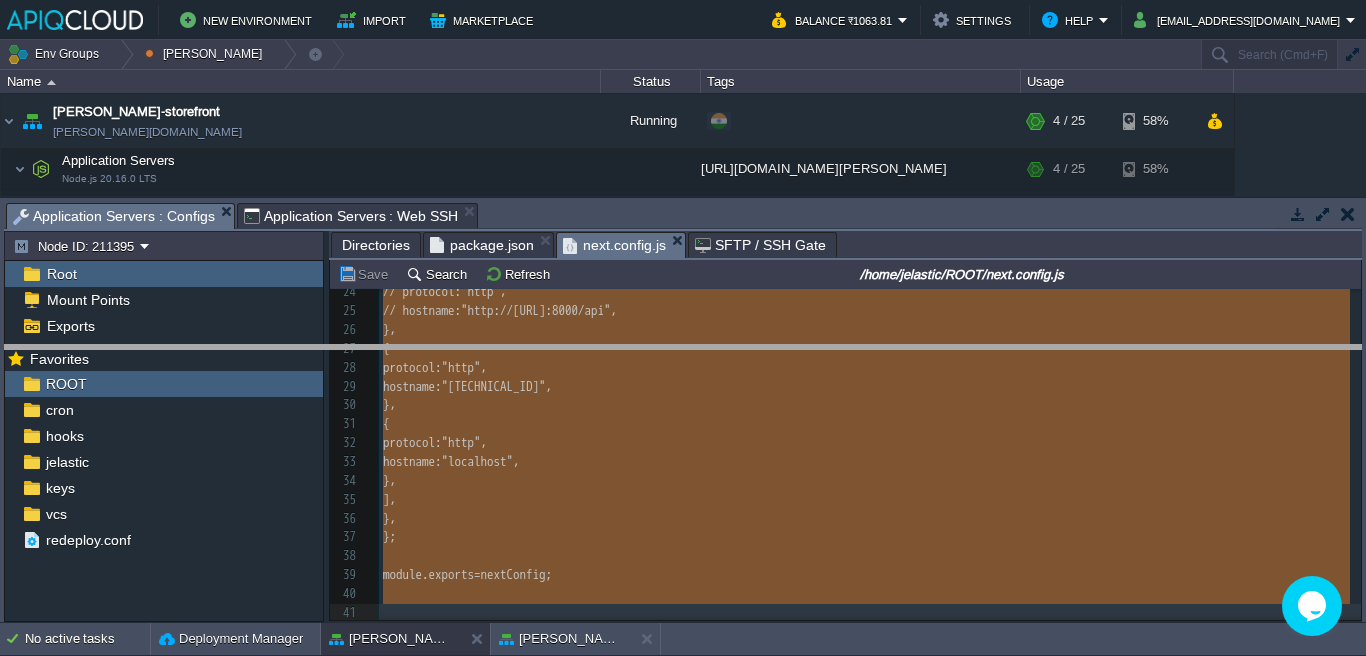 drag, startPoint x: 968, startPoint y: 218, endPoint x: 937, endPoint y: 373, distance: 158.06961 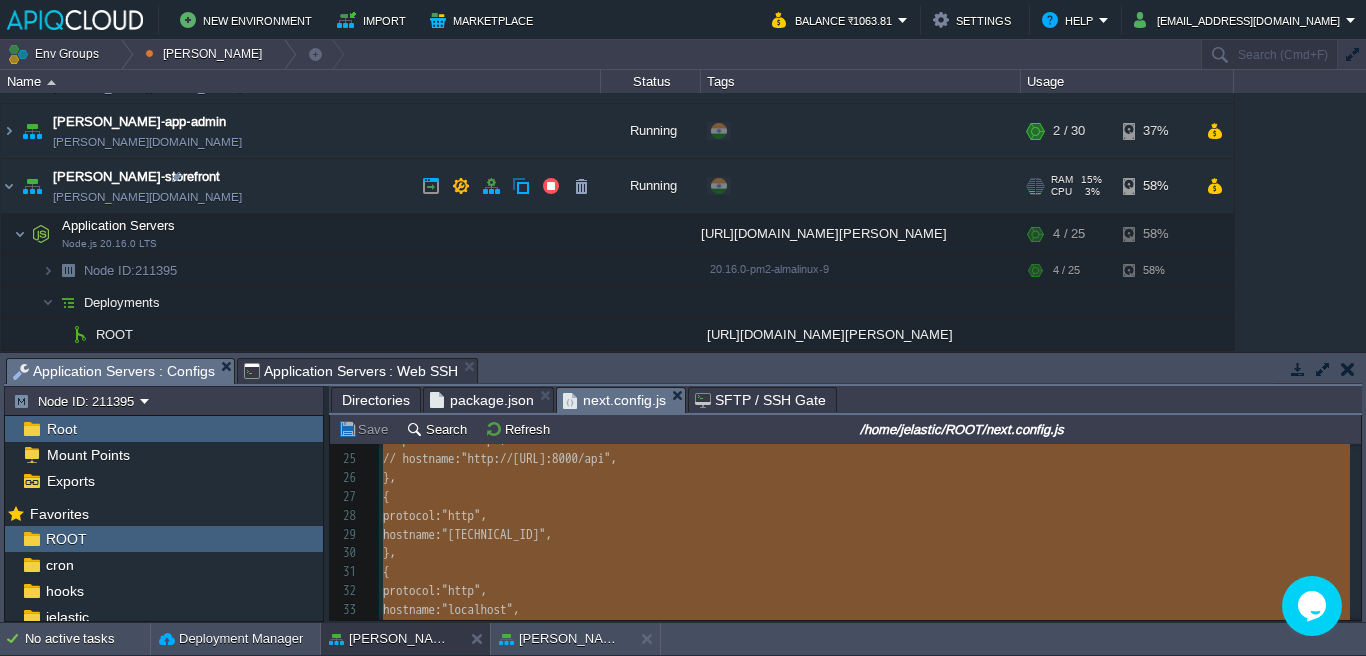 click on "[PERSON_NAME]-storefront [PERSON_NAME][DOMAIN_NAME]" at bounding box center [301, 186] 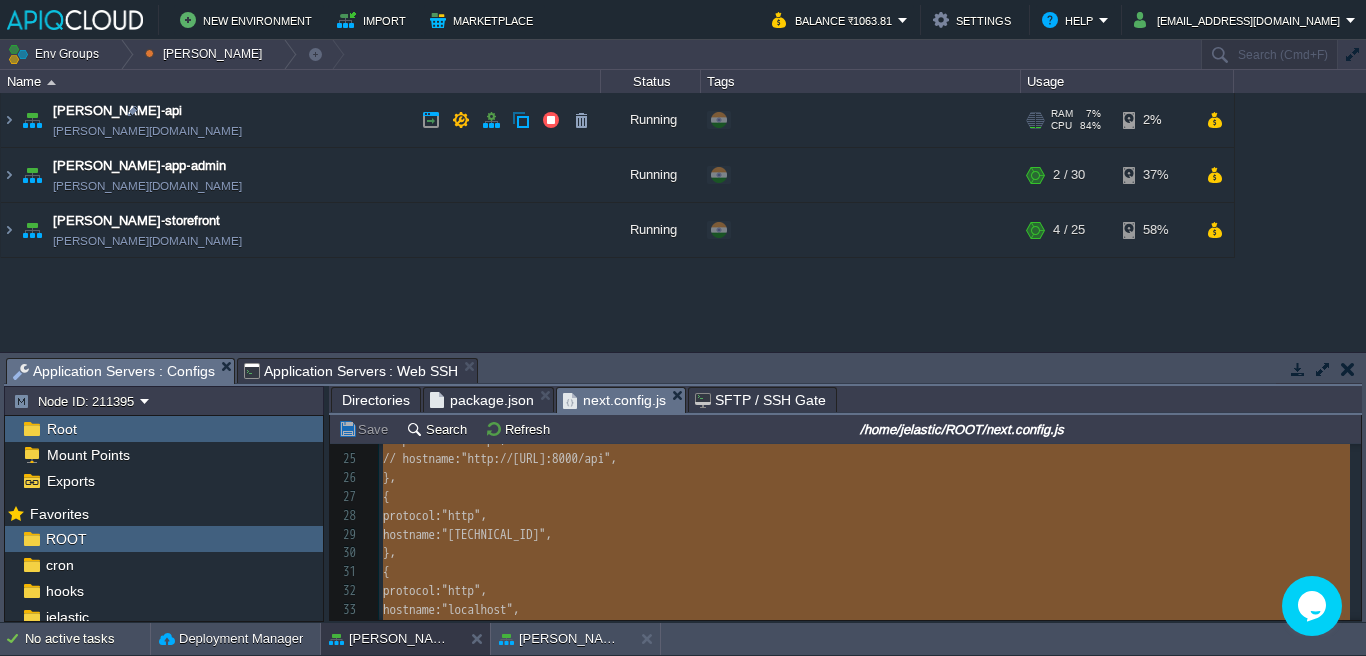 click on "[PERSON_NAME]-api [PERSON_NAME][DOMAIN_NAME]" at bounding box center [301, 120] 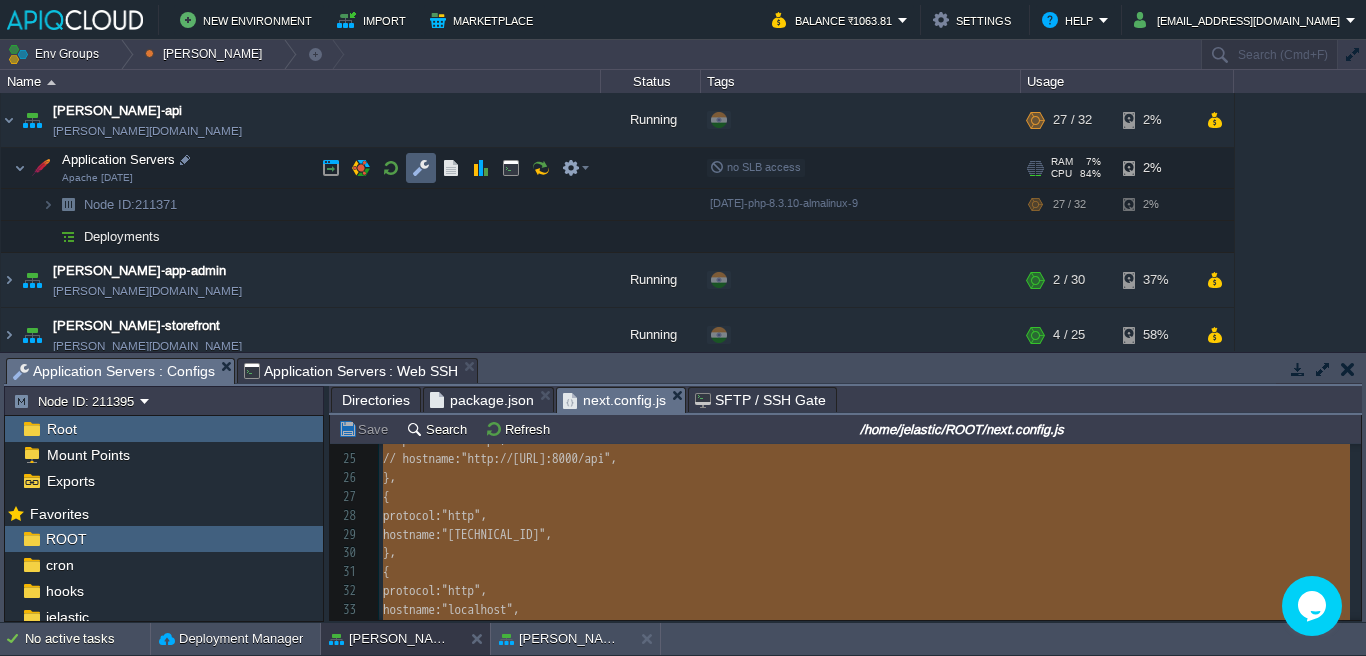 click at bounding box center (421, 168) 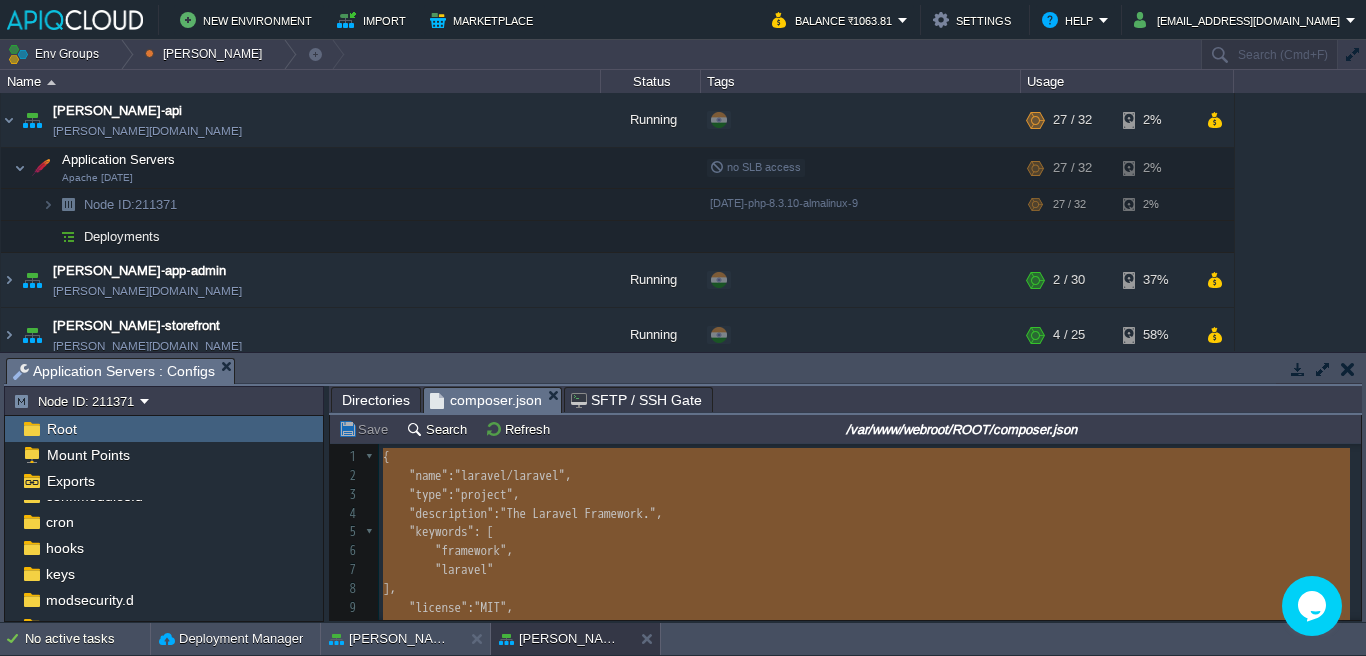 click on "Tasks Activity Log Archive Git / SVN Application Servers : Configs Application Servers : Configs Application Servers : Web SSH" at bounding box center [2504, 370] 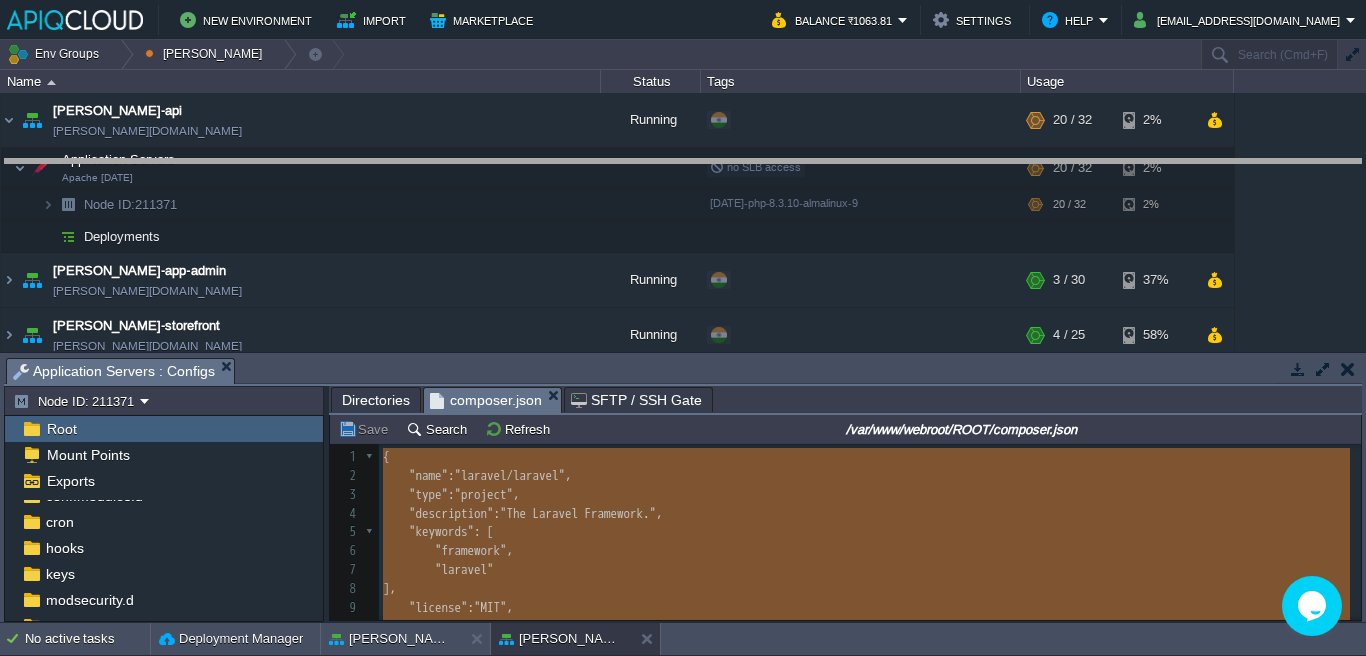 drag, startPoint x: 634, startPoint y: 370, endPoint x: 655, endPoint y: 171, distance: 200.10497 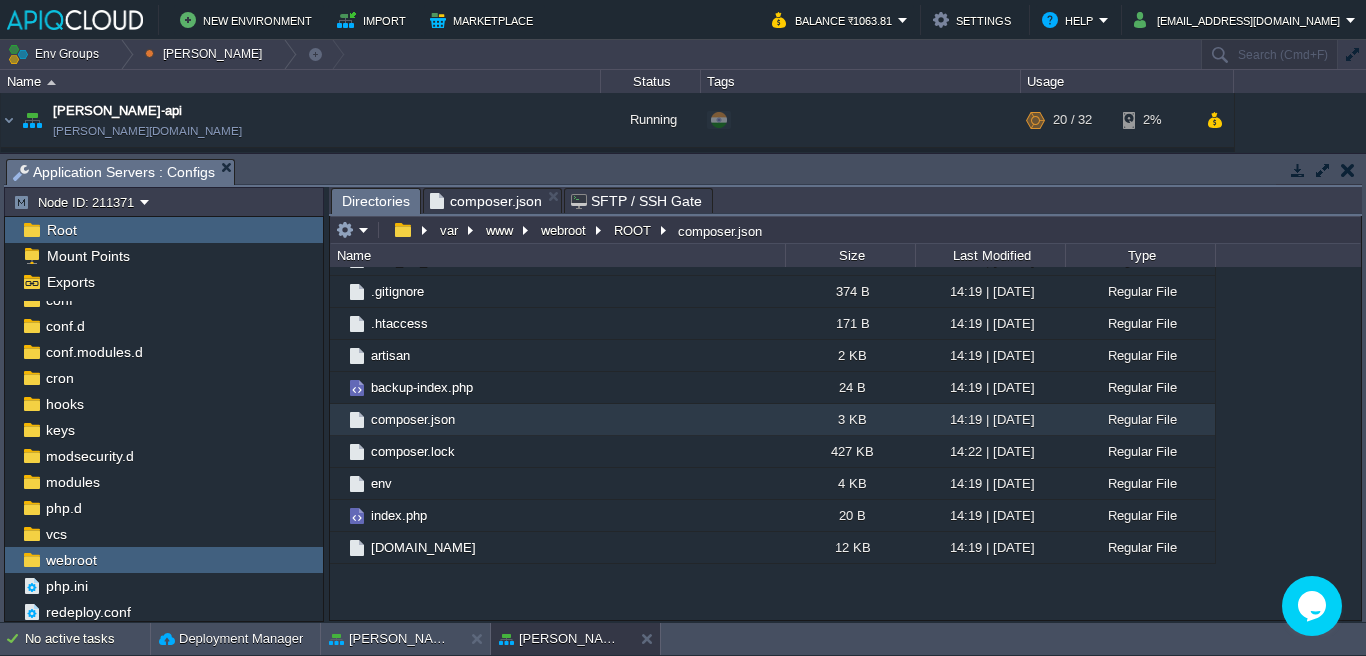 click on "Directories" at bounding box center [376, 201] 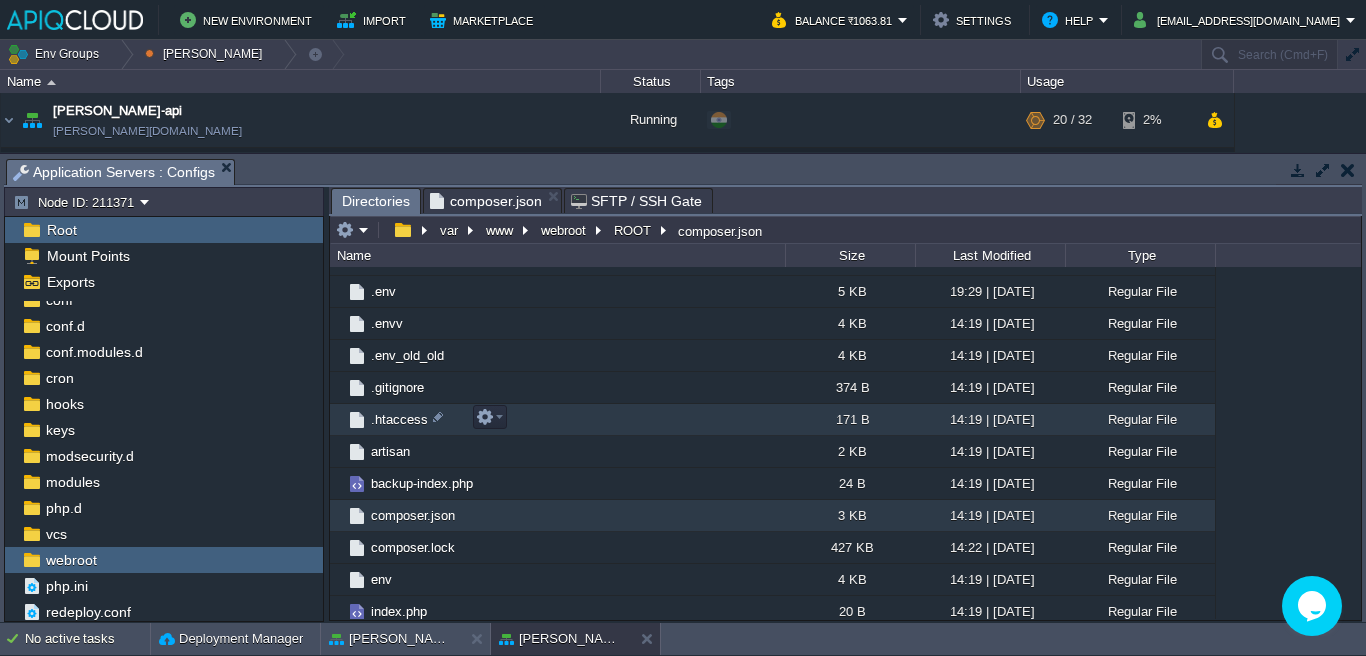 scroll, scrollTop: 485, scrollLeft: 0, axis: vertical 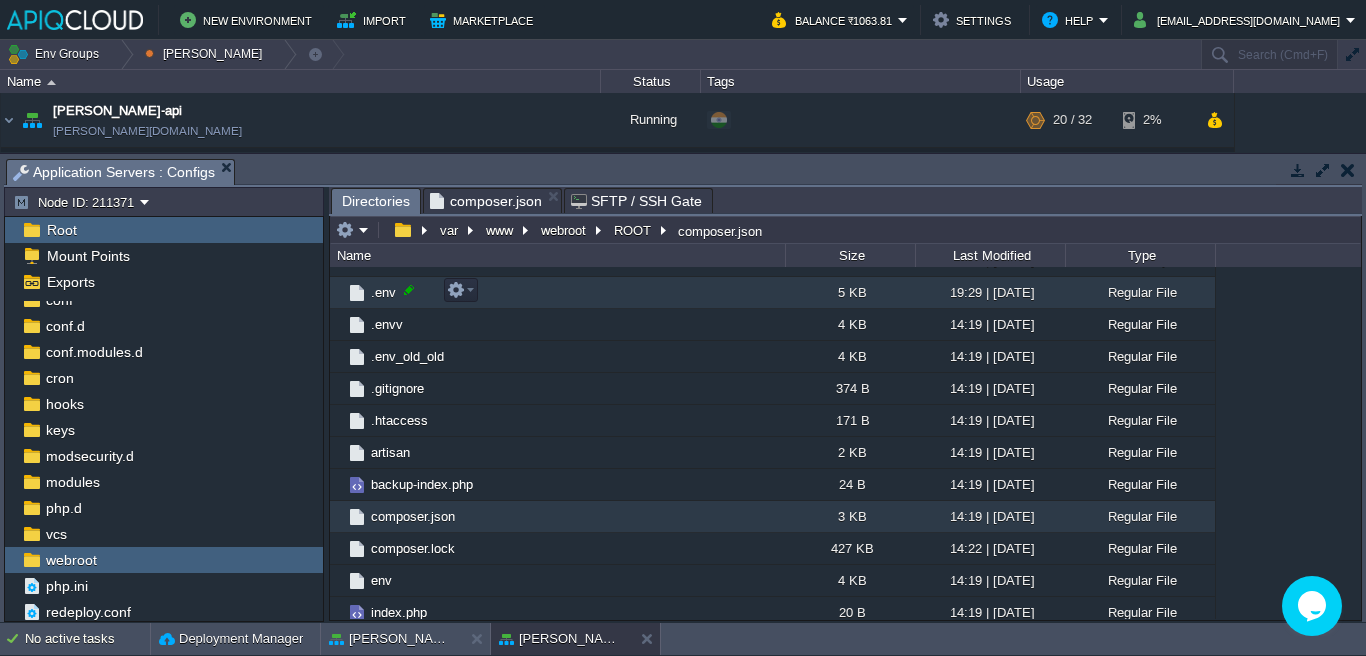 click at bounding box center (409, 290) 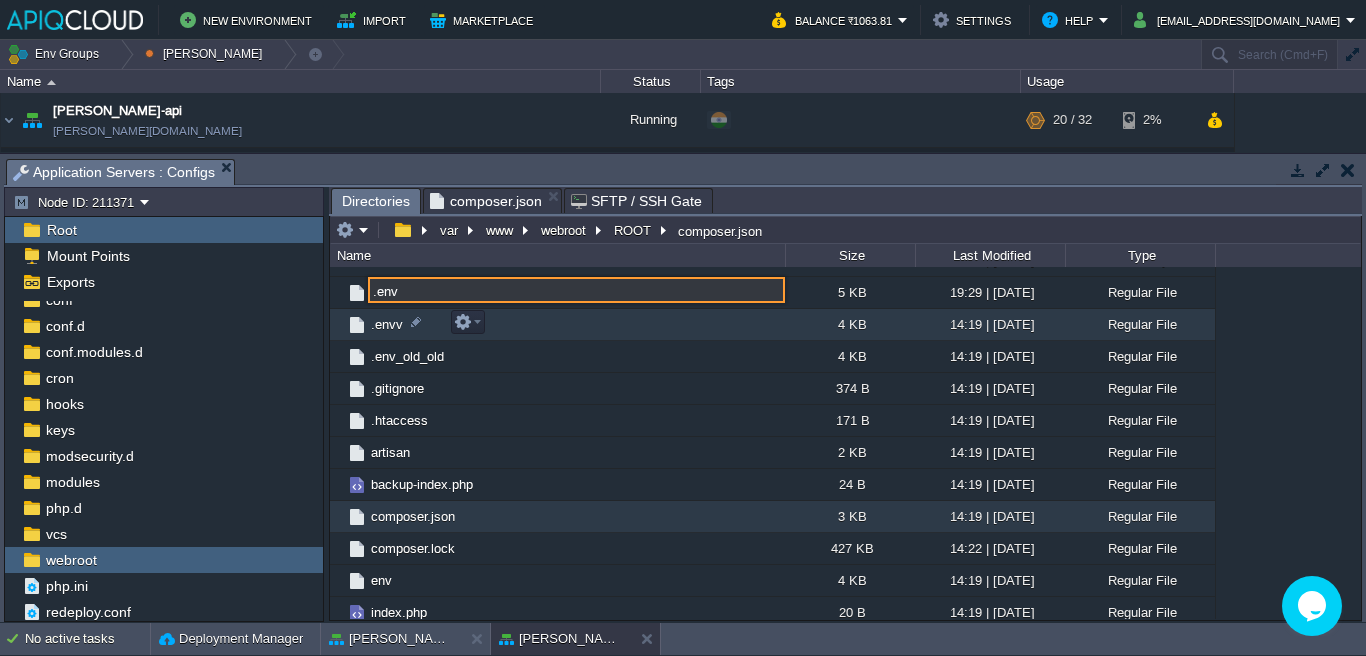 click at bounding box center (464, 322) 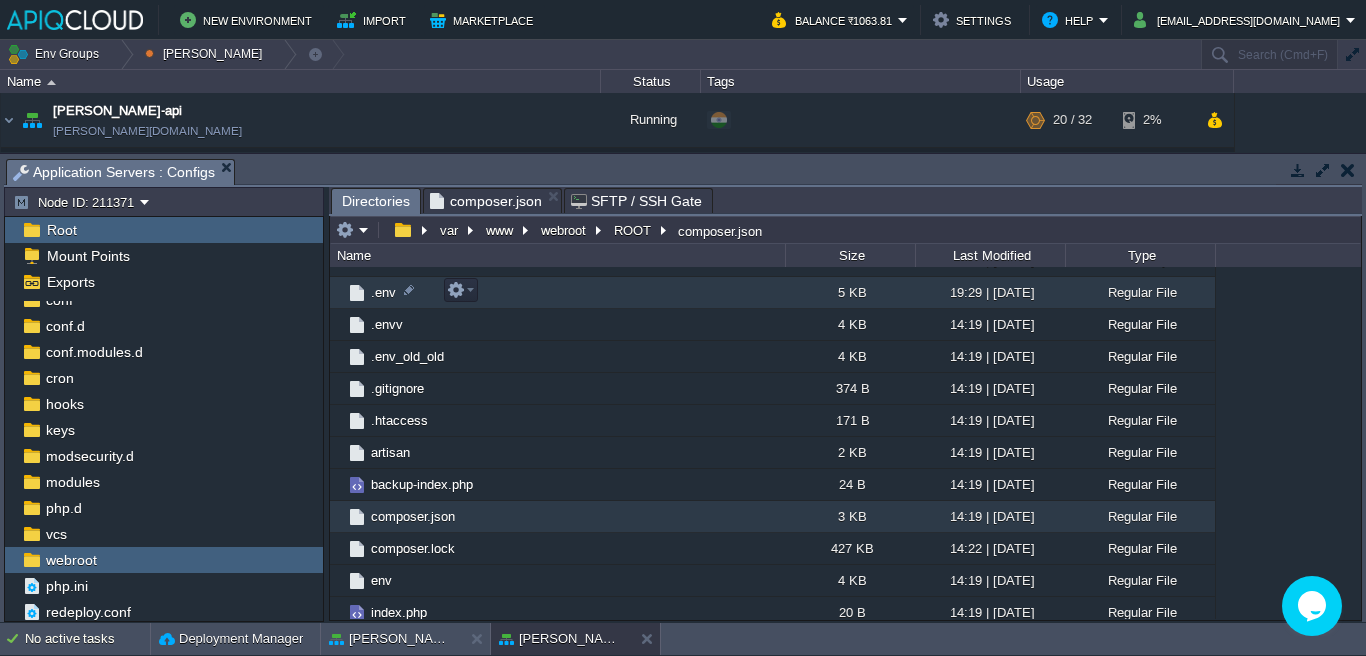 click on ".env" at bounding box center [383, 292] 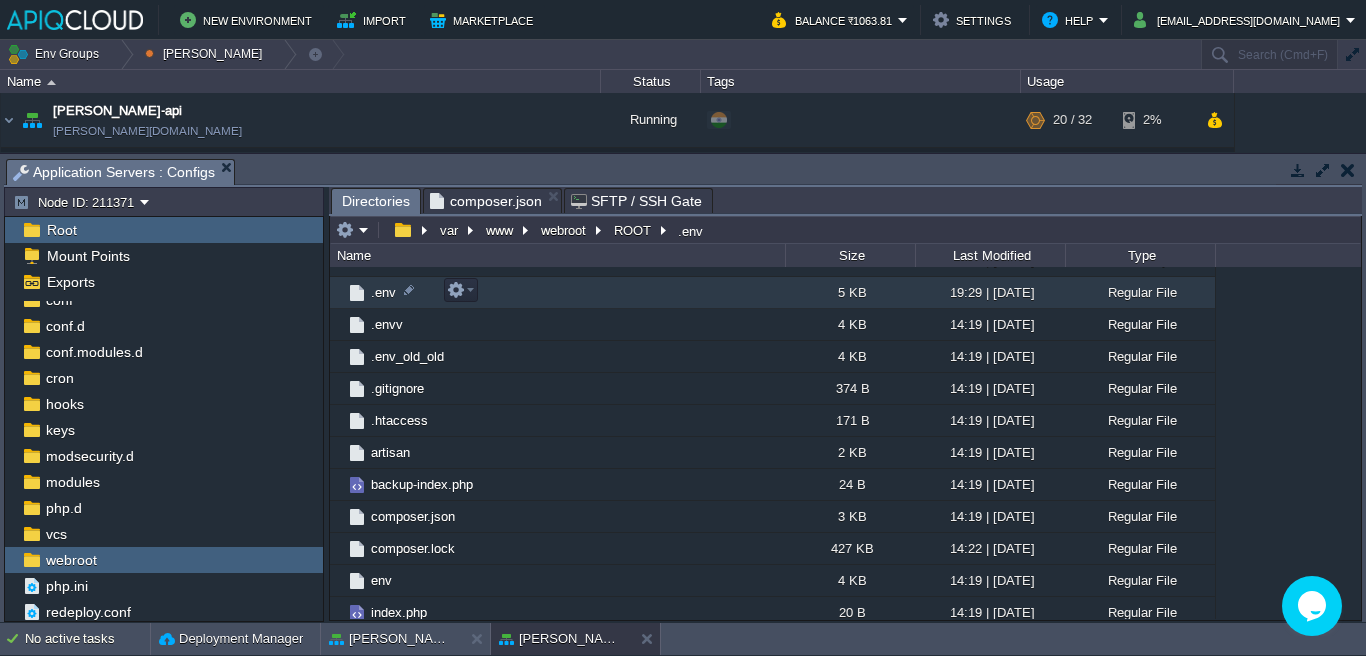 click on ".env" at bounding box center (383, 292) 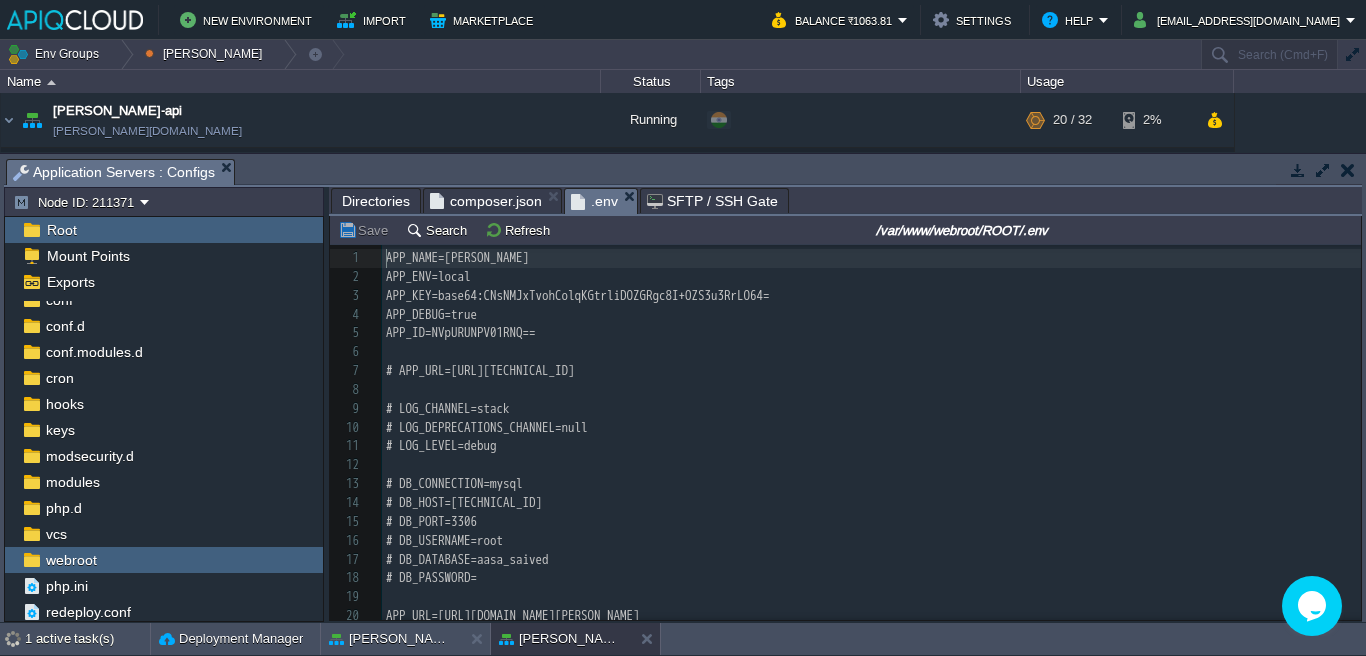 scroll, scrollTop: 7, scrollLeft: 0, axis: vertical 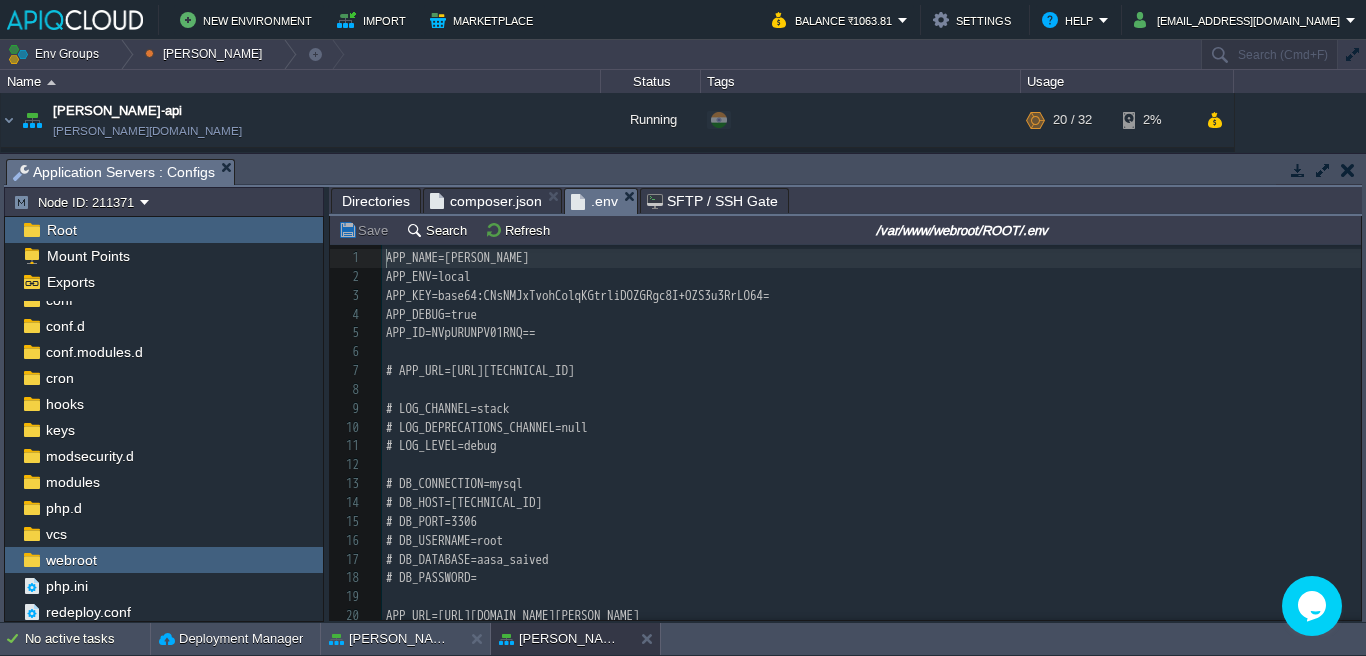 click on "# LOG_DEPRECATIONS_CHANNEL=null" at bounding box center [871, 428] 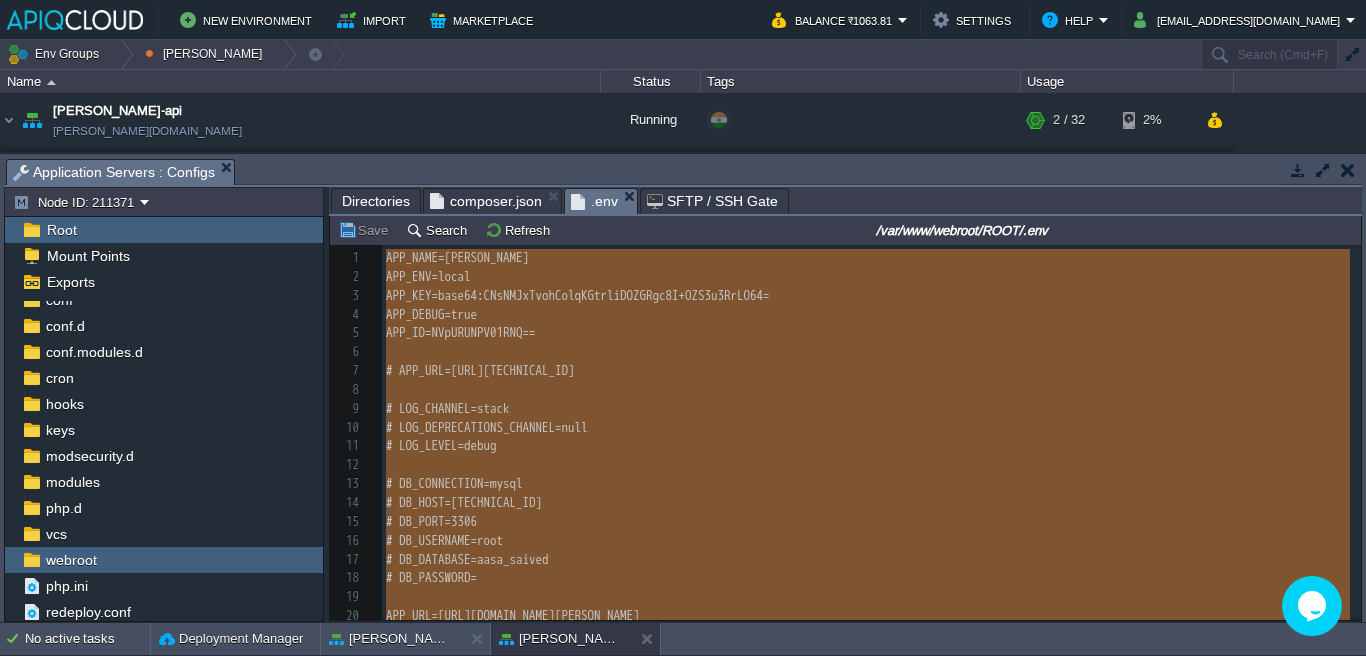 type on "-" 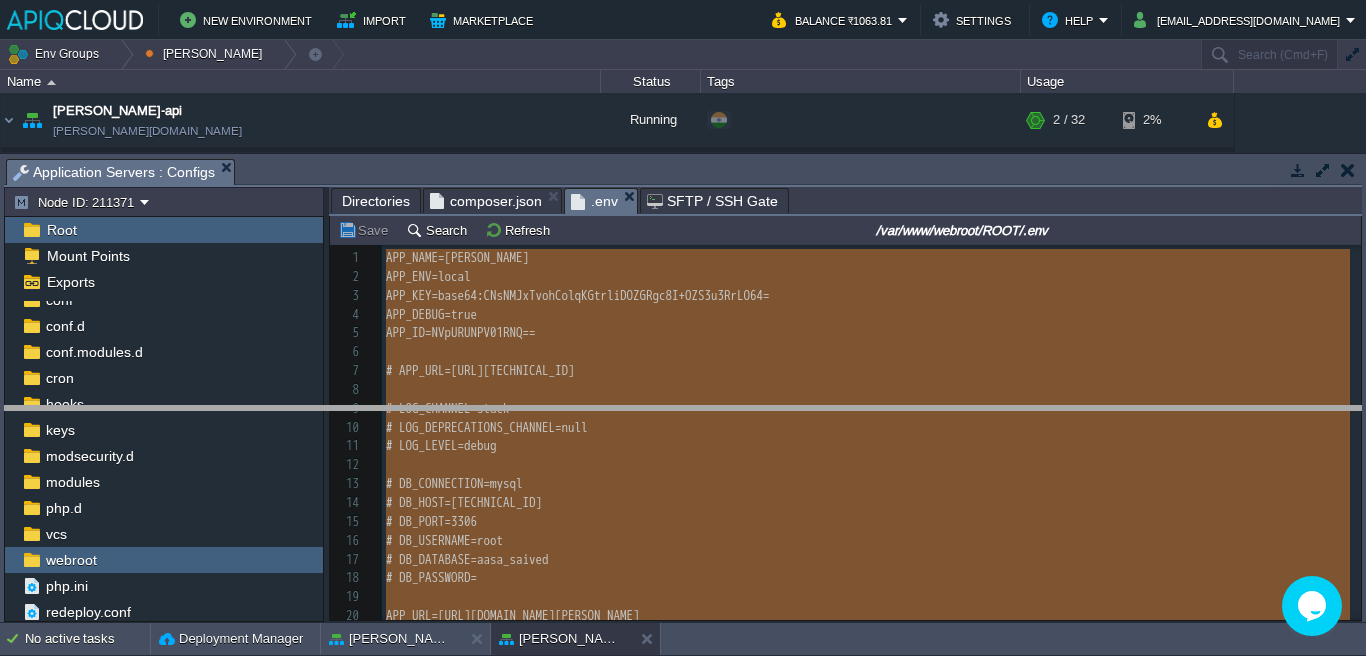 drag, startPoint x: 849, startPoint y: 172, endPoint x: 850, endPoint y: 419, distance: 247.00203 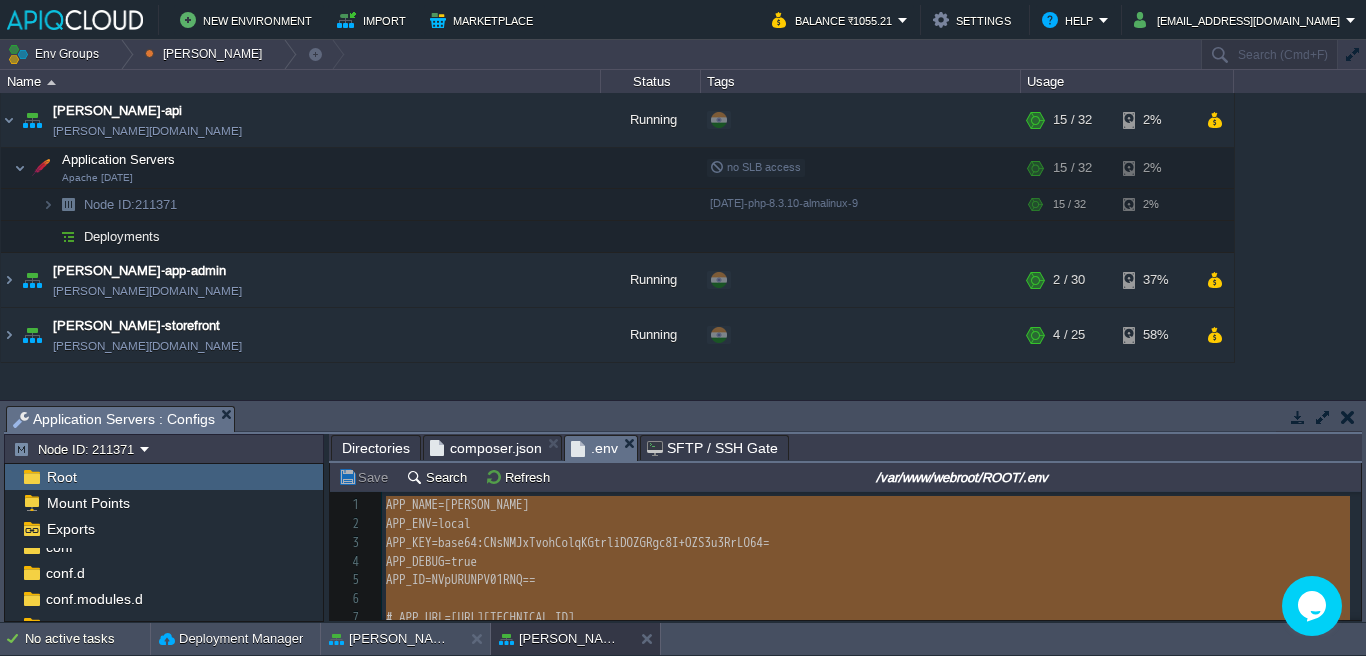 click on "Tasks Activity Log Archive Git / SVN Application Servers : Configs Application Servers : Configs Application Servers : Web SSH" at bounding box center [2504, 418] 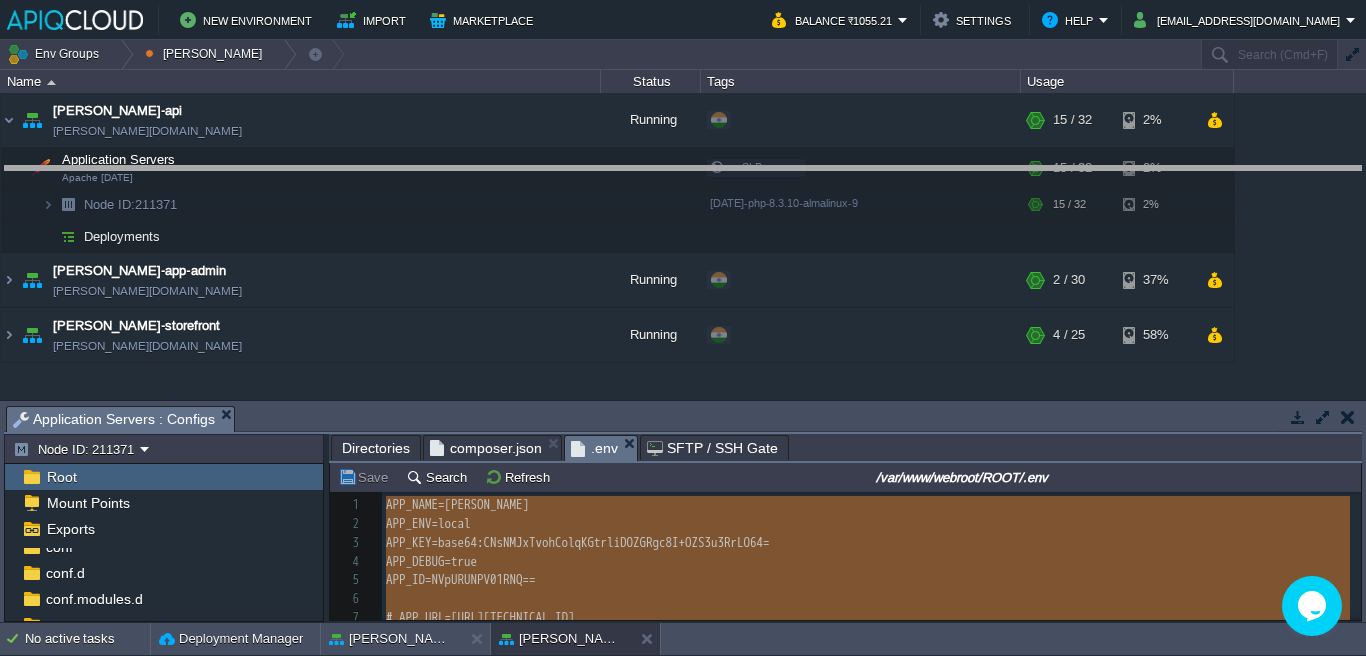 drag, startPoint x: 884, startPoint y: 417, endPoint x: 890, endPoint y: 173, distance: 244.07376 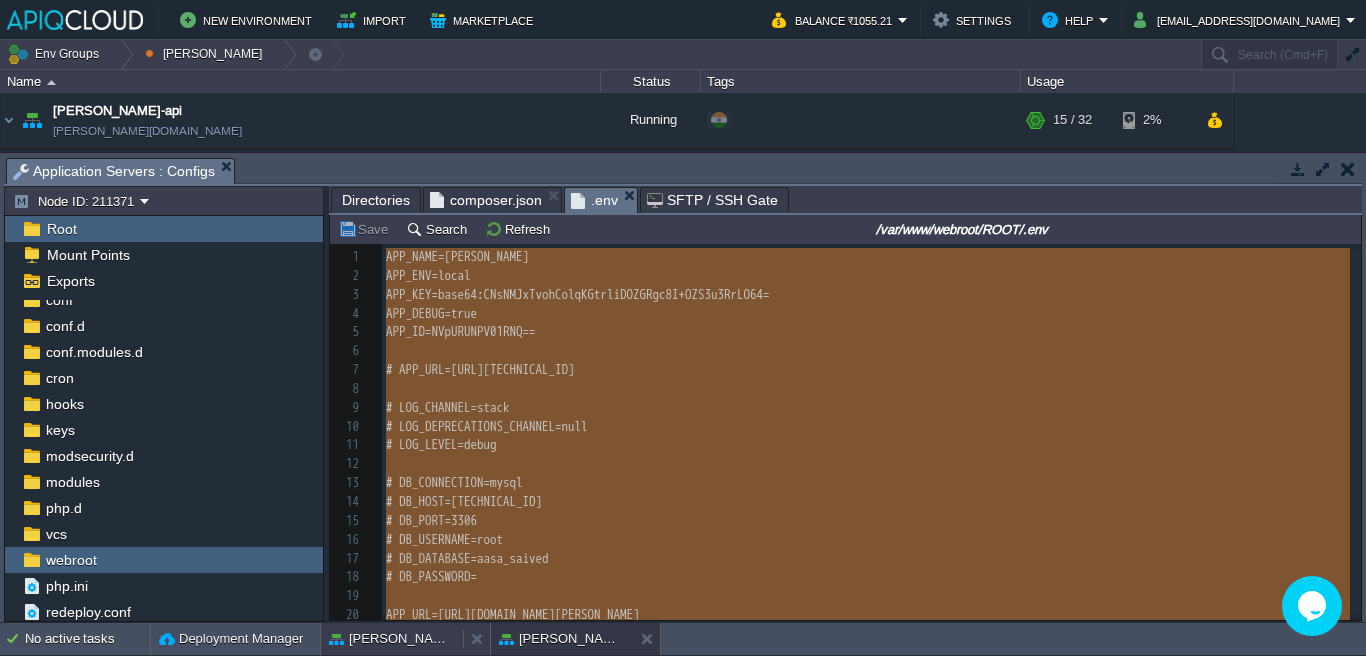 click on "[PERSON_NAME]-storefront" at bounding box center [392, 639] 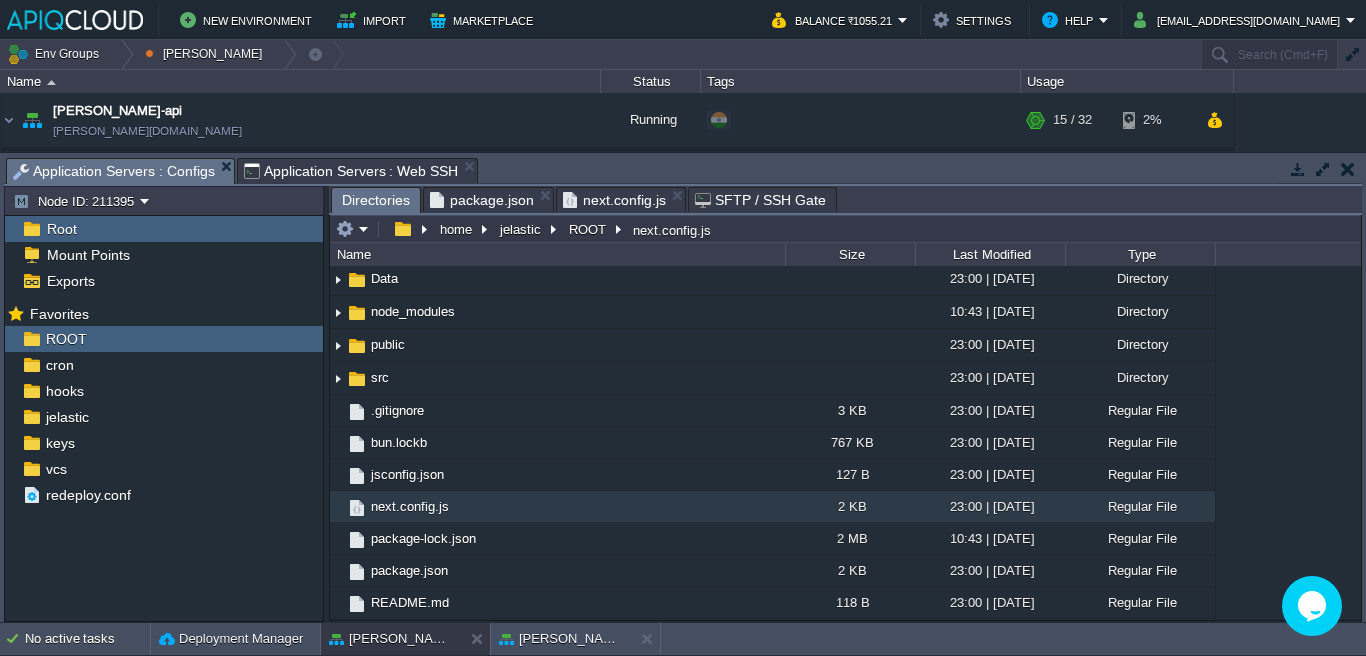 click on "Directories" at bounding box center [376, 200] 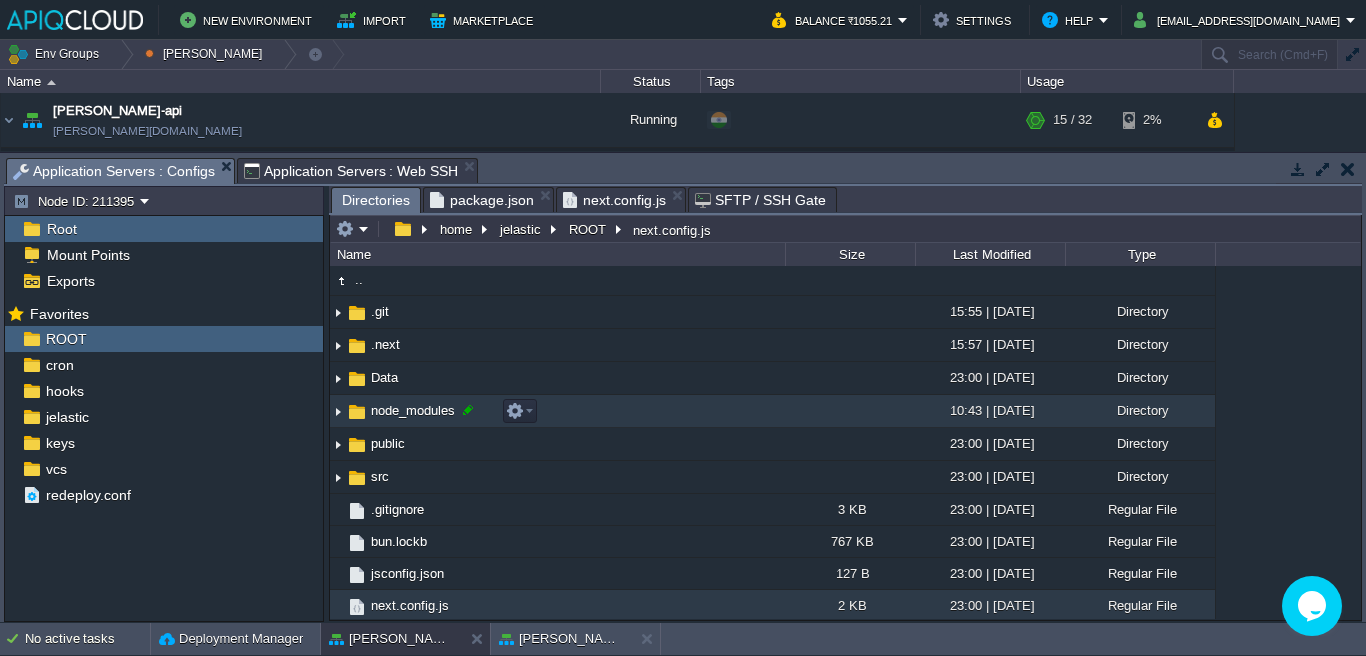 scroll, scrollTop: 0, scrollLeft: 0, axis: both 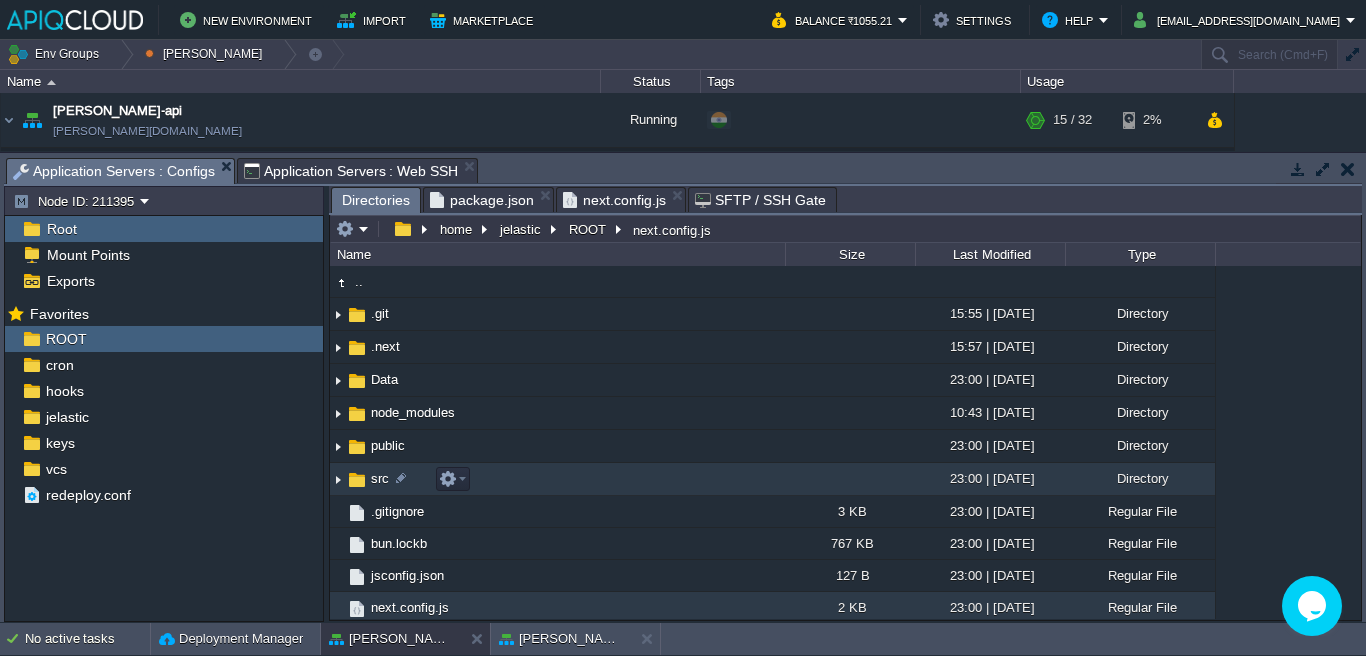 click at bounding box center [338, 479] 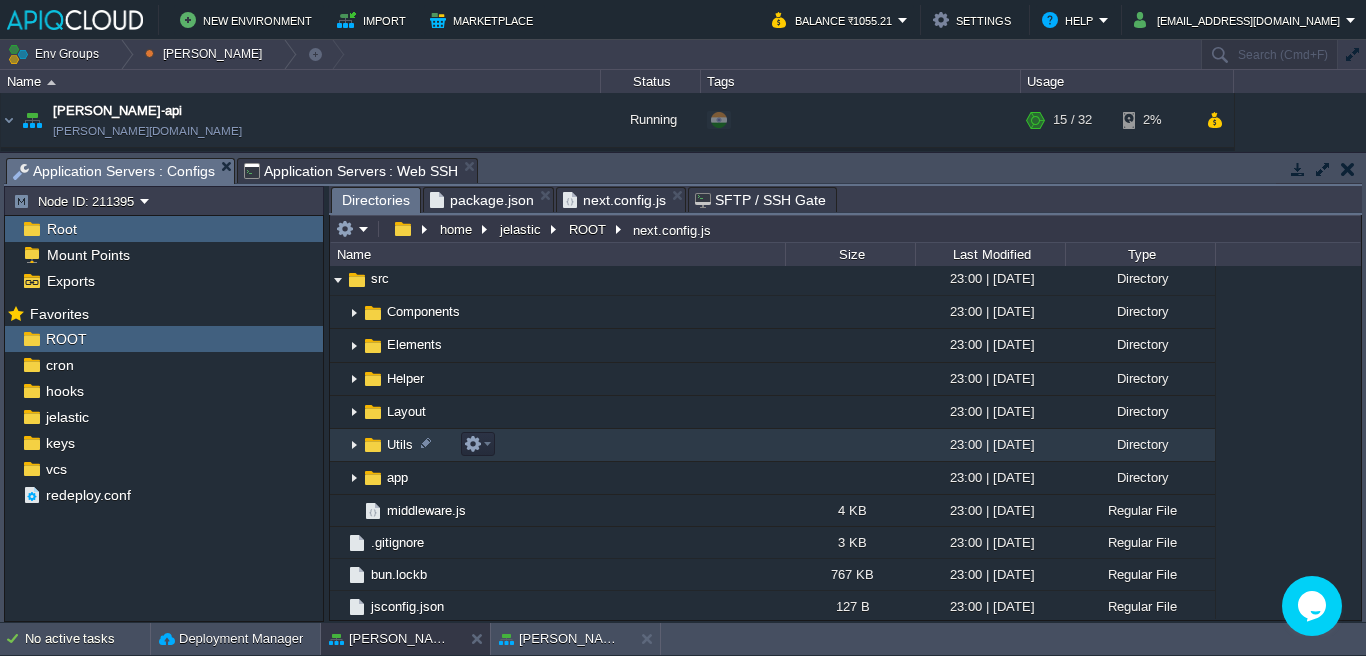 scroll, scrollTop: 199, scrollLeft: 0, axis: vertical 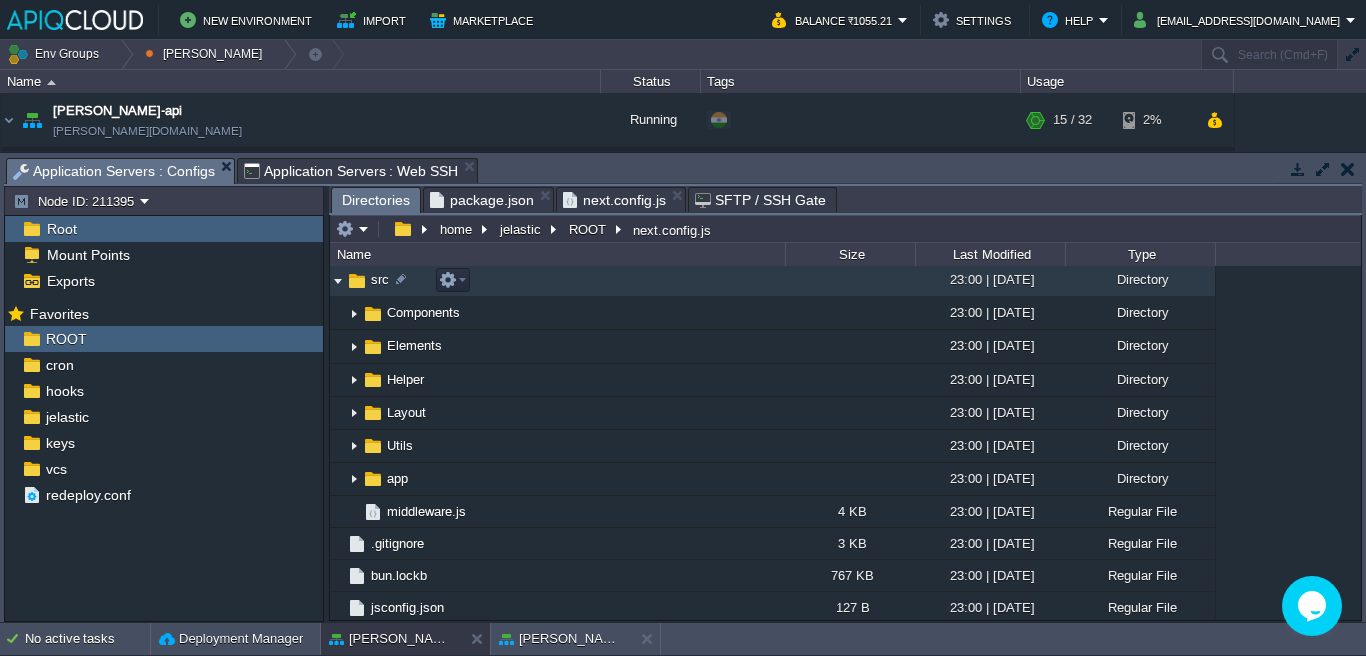 click at bounding box center [338, 280] 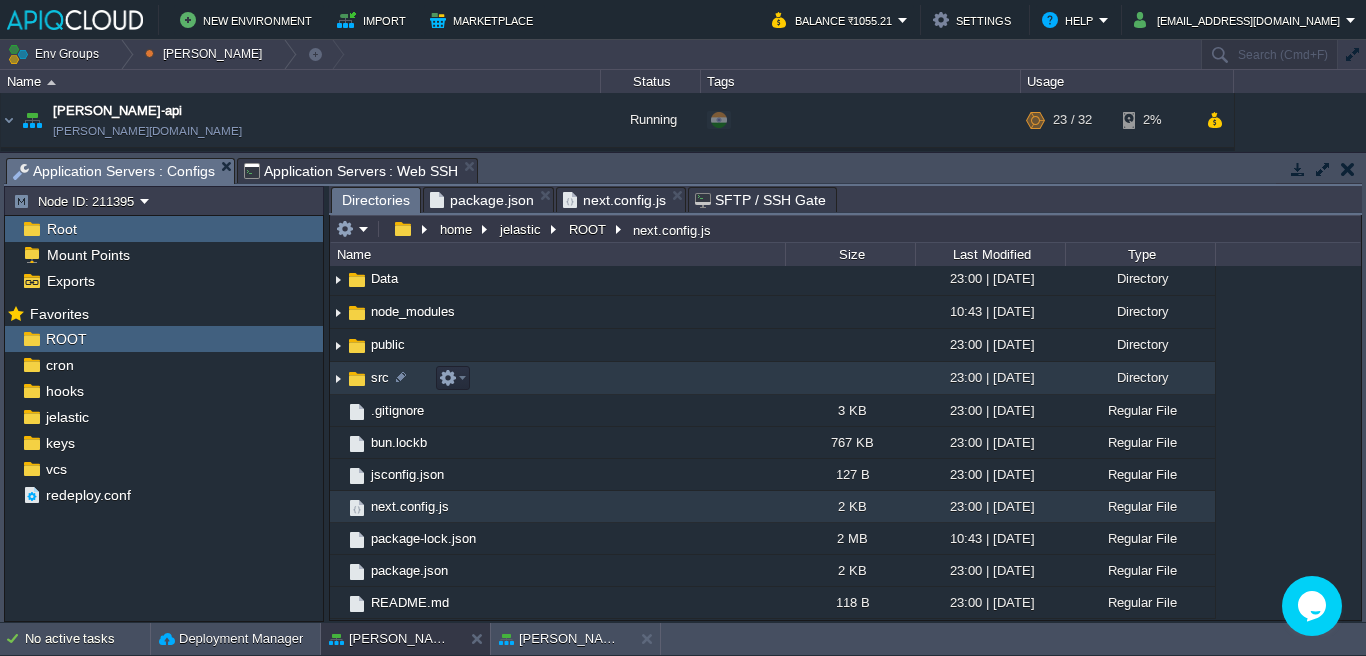 click at bounding box center (338, 378) 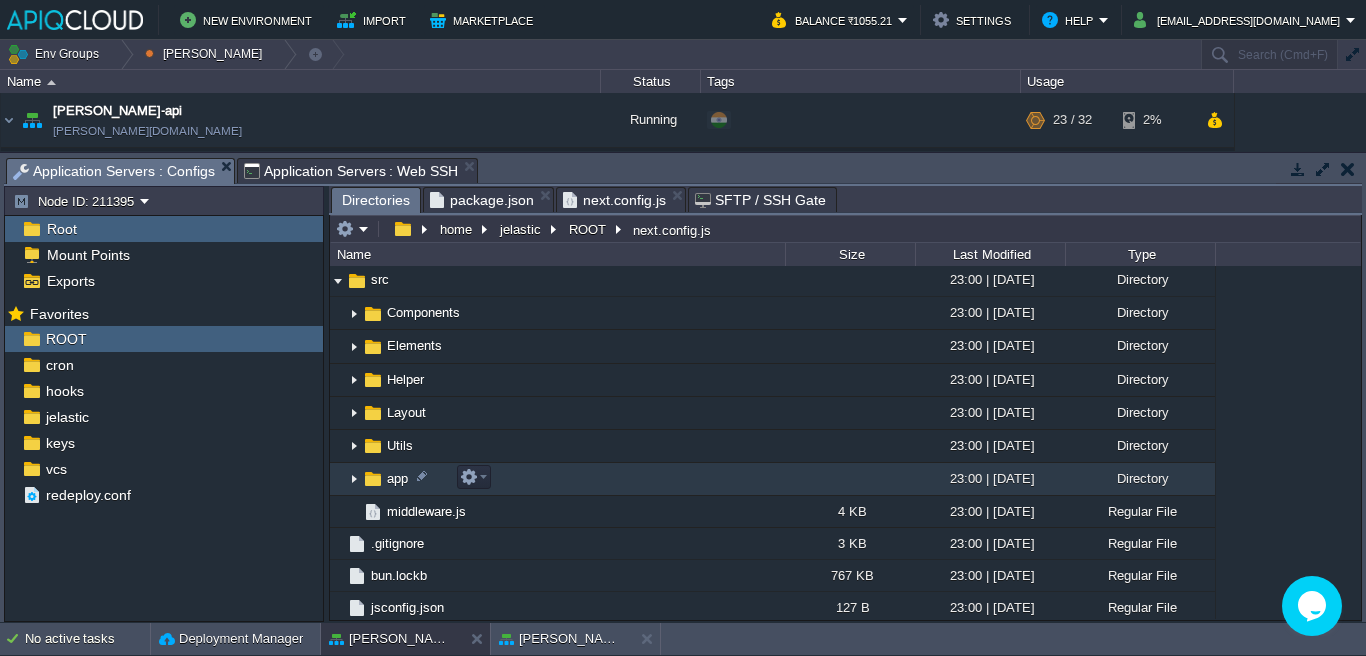 click at bounding box center (354, 479) 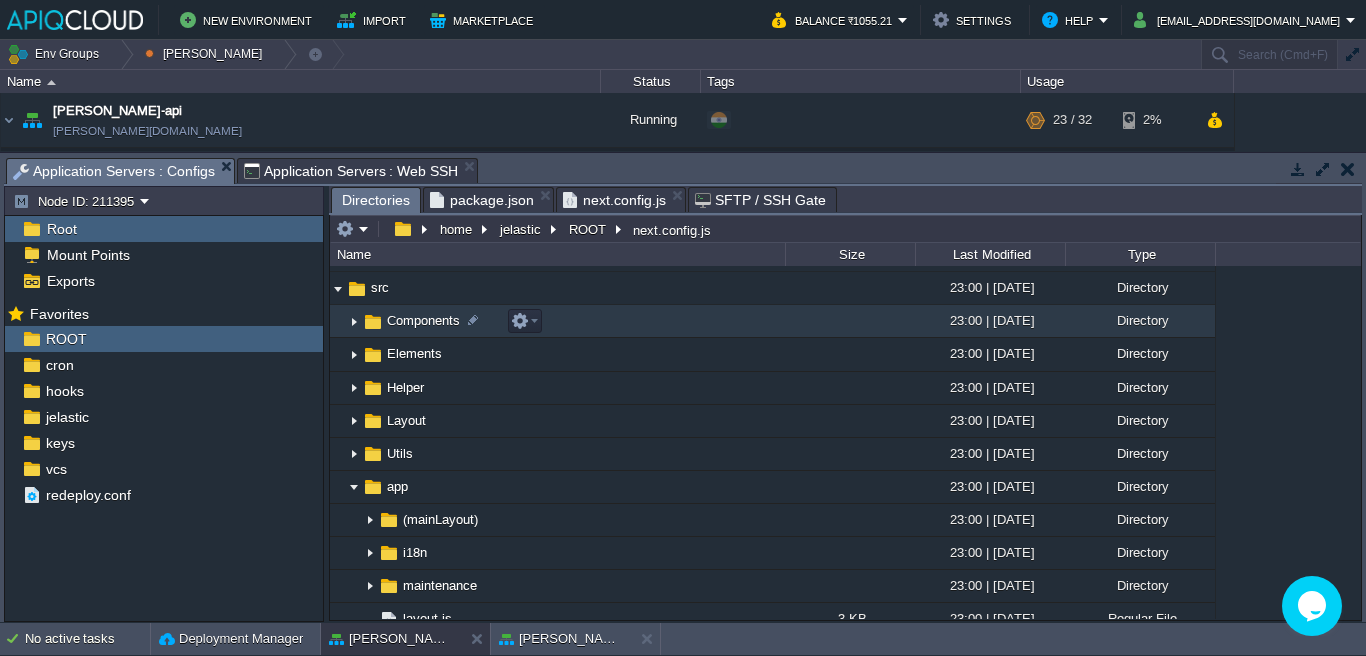 scroll, scrollTop: 275, scrollLeft: 0, axis: vertical 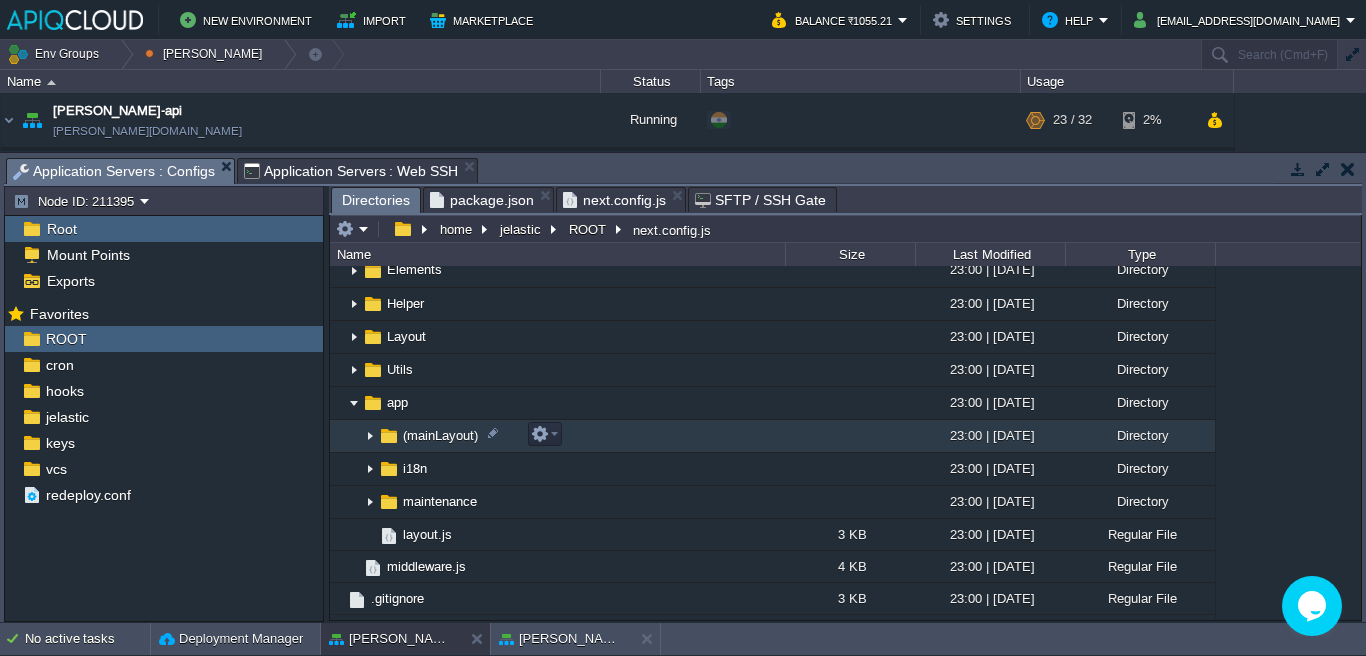 click at bounding box center [370, 436] 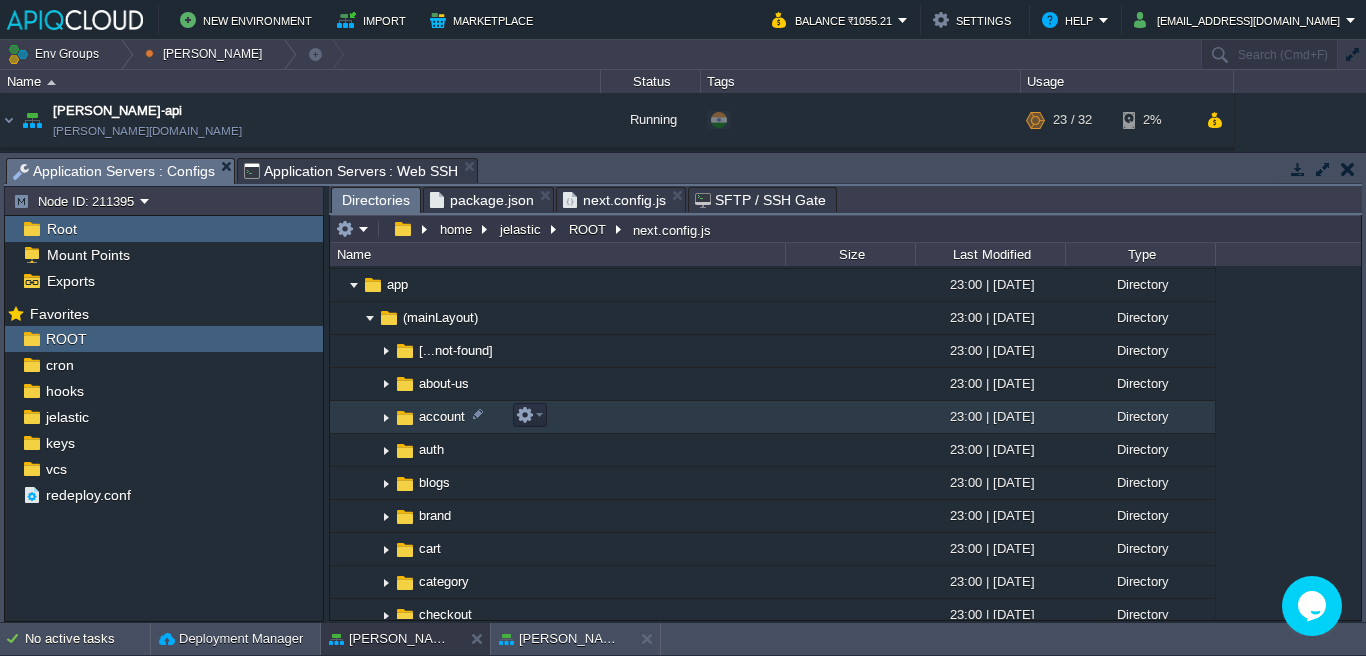 scroll, scrollTop: 364, scrollLeft: 0, axis: vertical 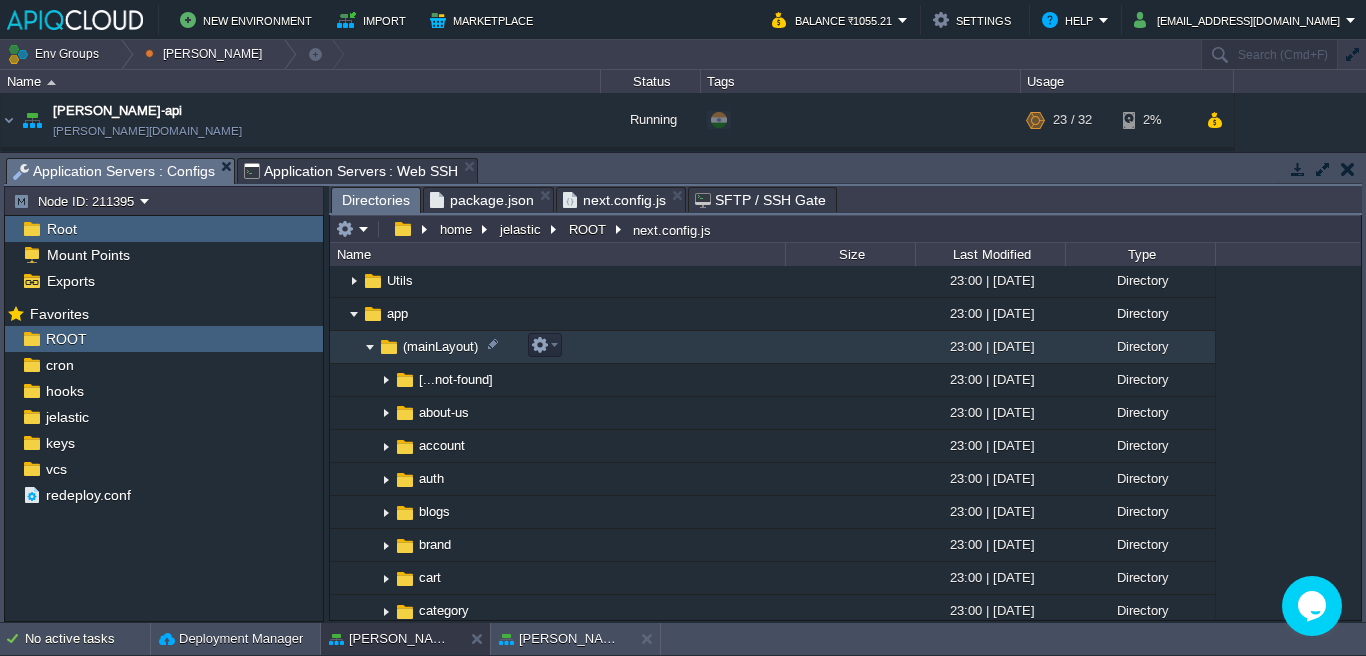 click at bounding box center [370, 347] 